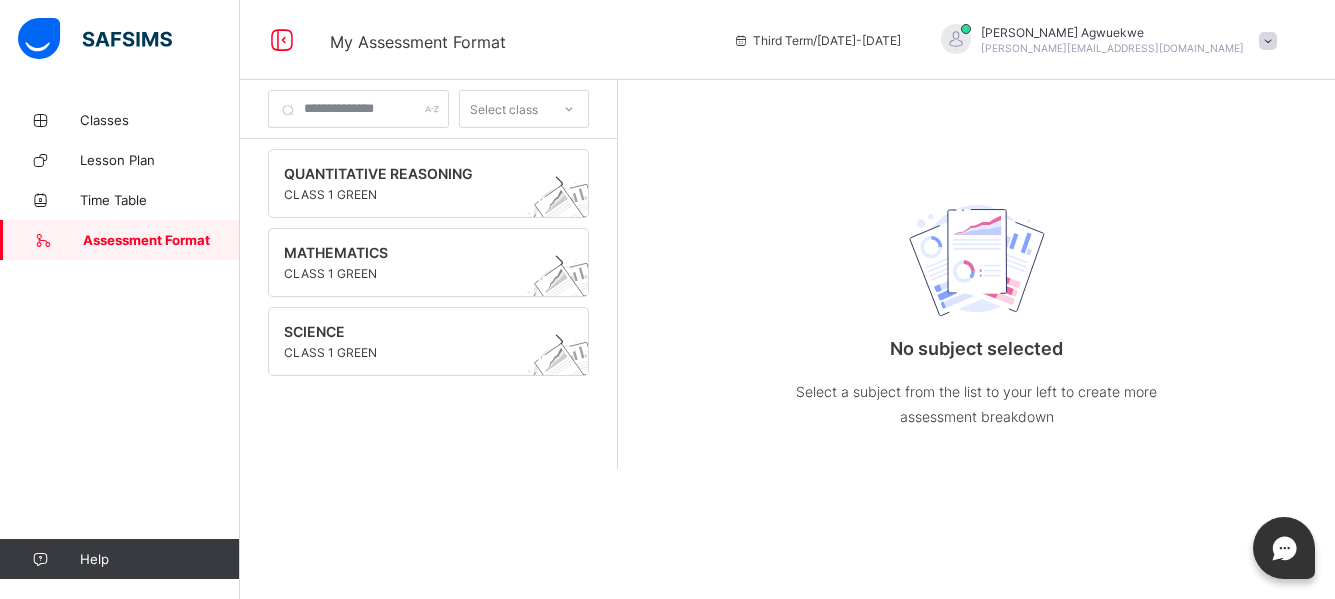 scroll, scrollTop: 0, scrollLeft: 0, axis: both 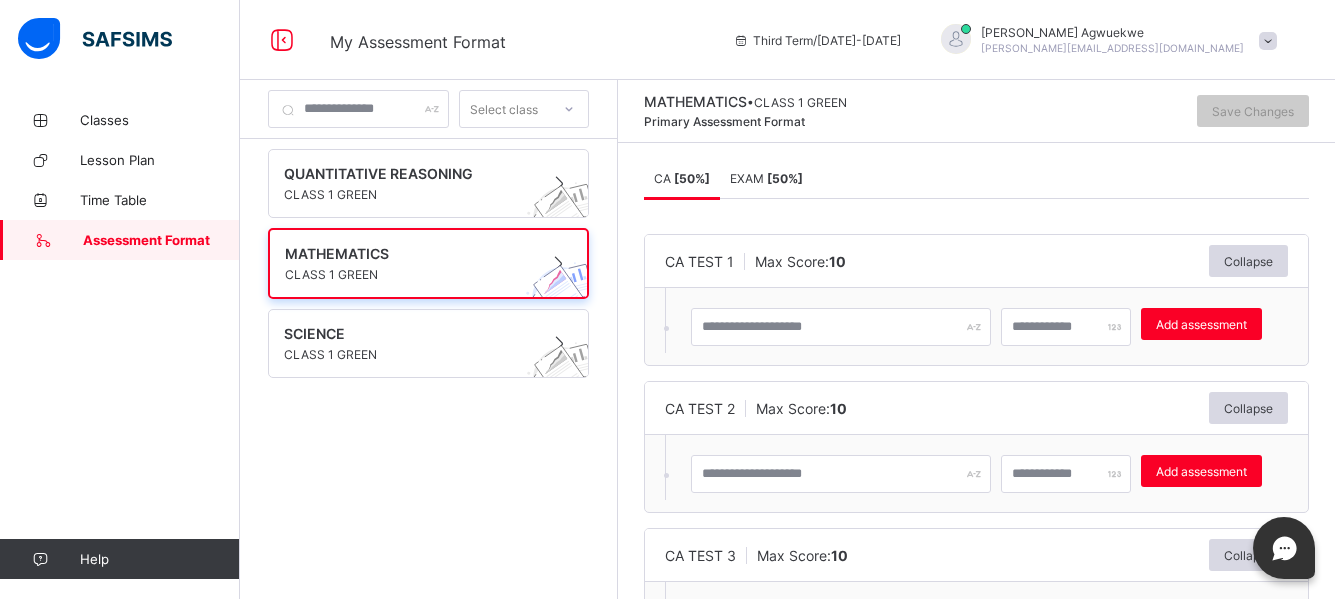 click on "[ 50 %]" at bounding box center (785, 178) 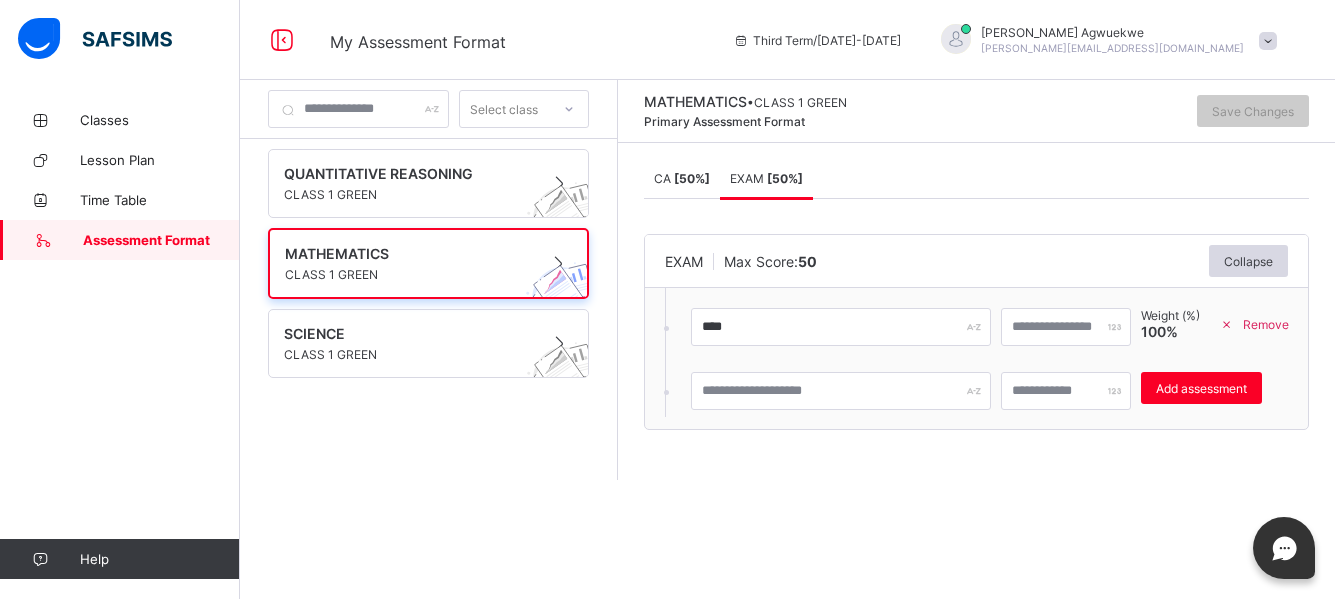 click on "[ 50 %]" at bounding box center [692, 178] 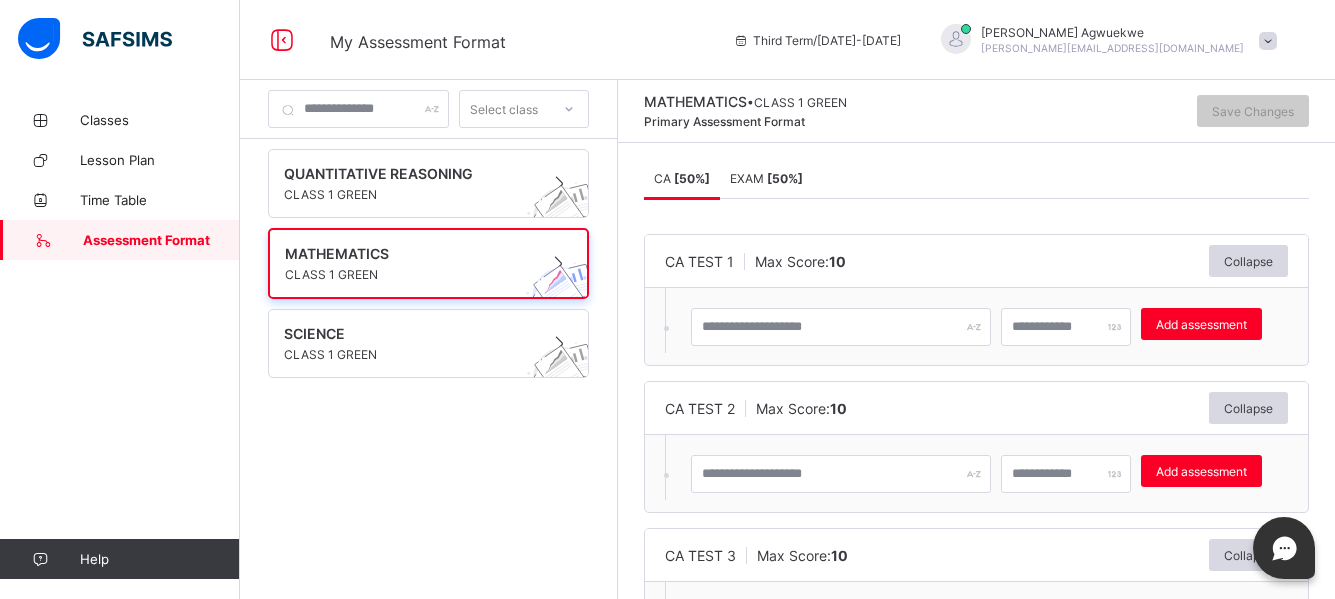 click on "EXAM    [ 50 %]" at bounding box center (766, 178) 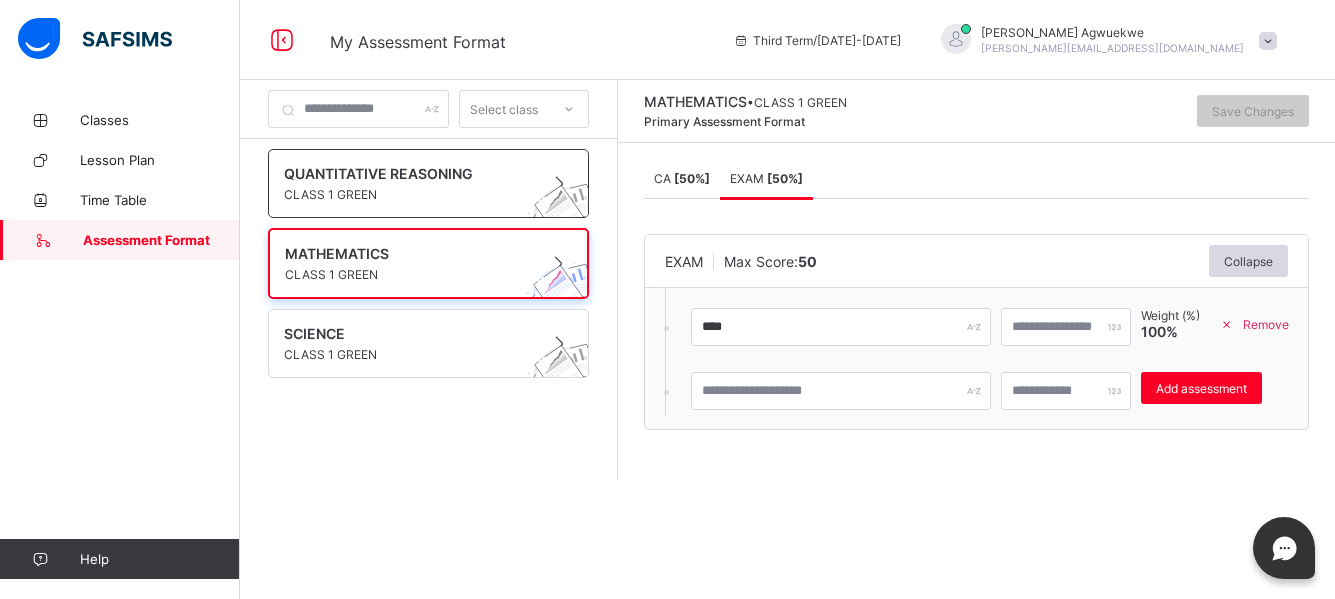 click on "QUANTITATIVE REASONING" at bounding box center (409, 173) 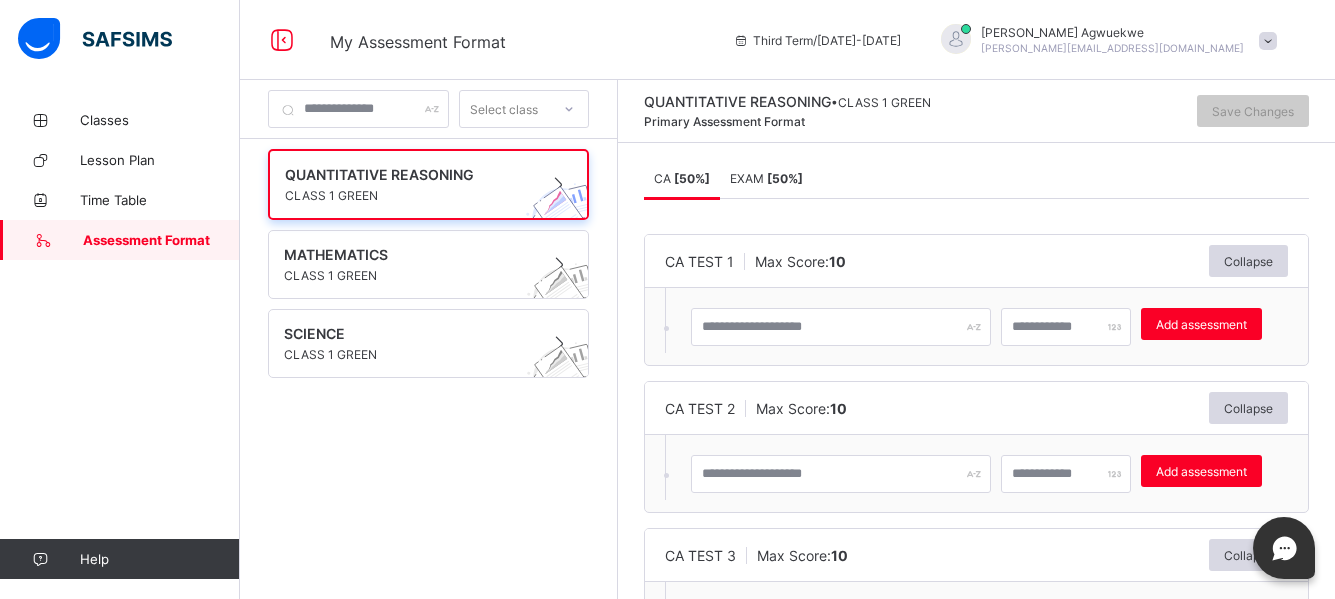 click on "EXAM    [ 50 %]" at bounding box center [766, 178] 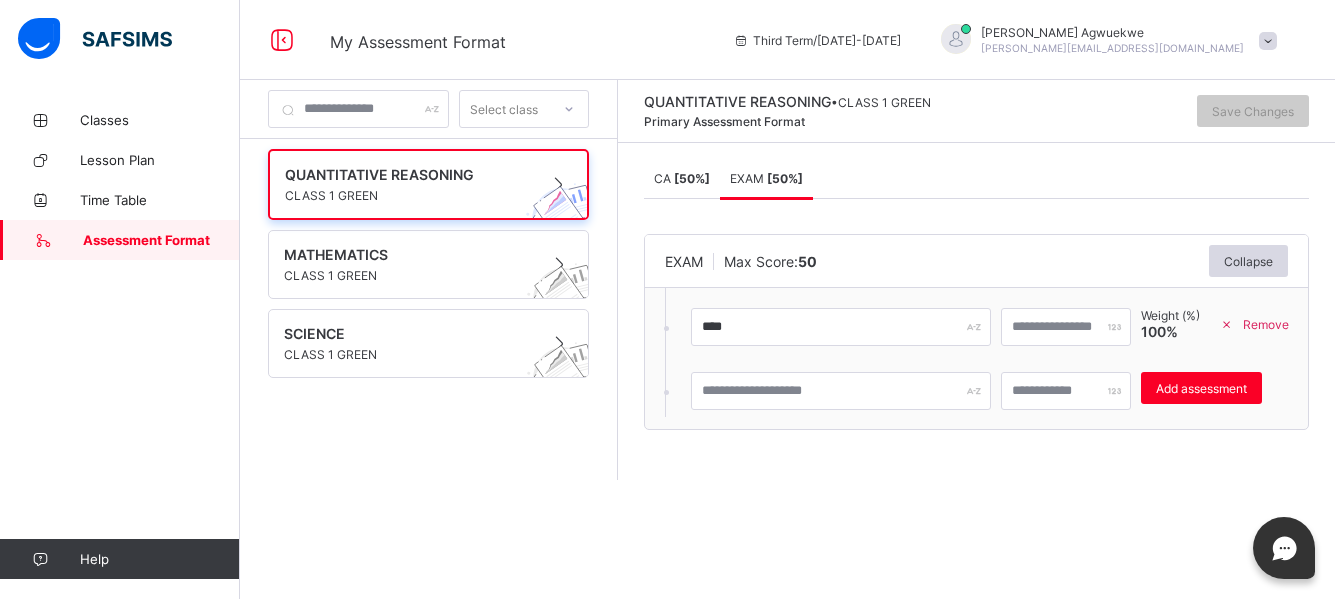 click on "EXAM    [ 50 %]" at bounding box center (766, 178) 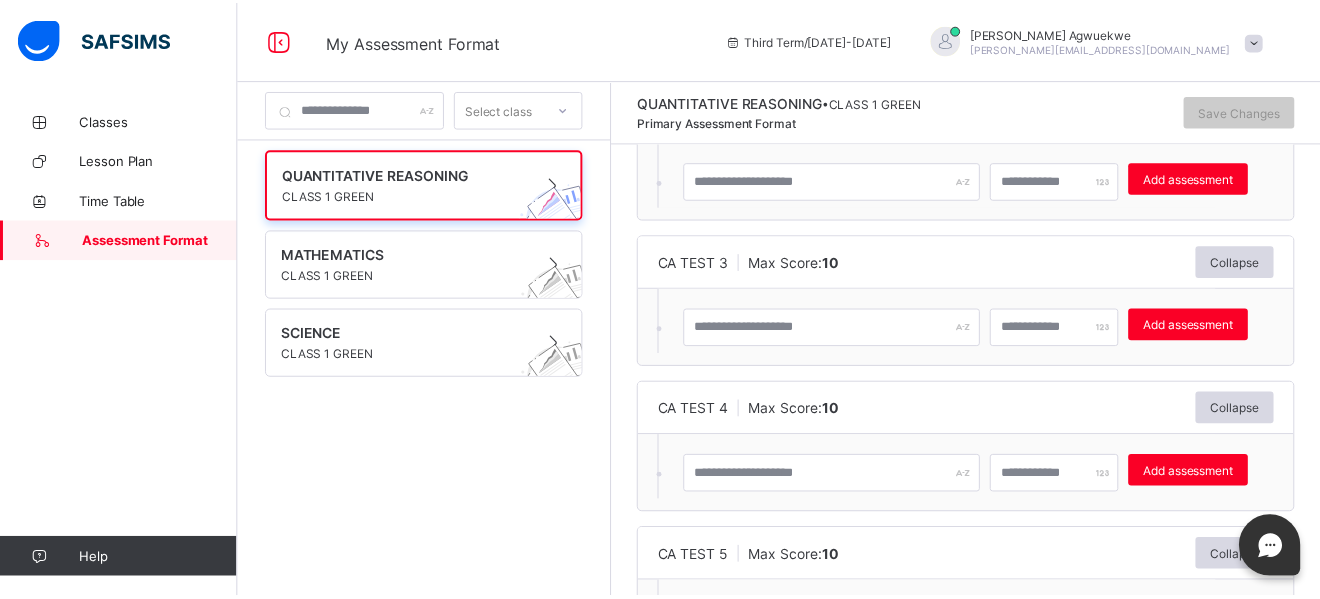 scroll, scrollTop: 0, scrollLeft: 0, axis: both 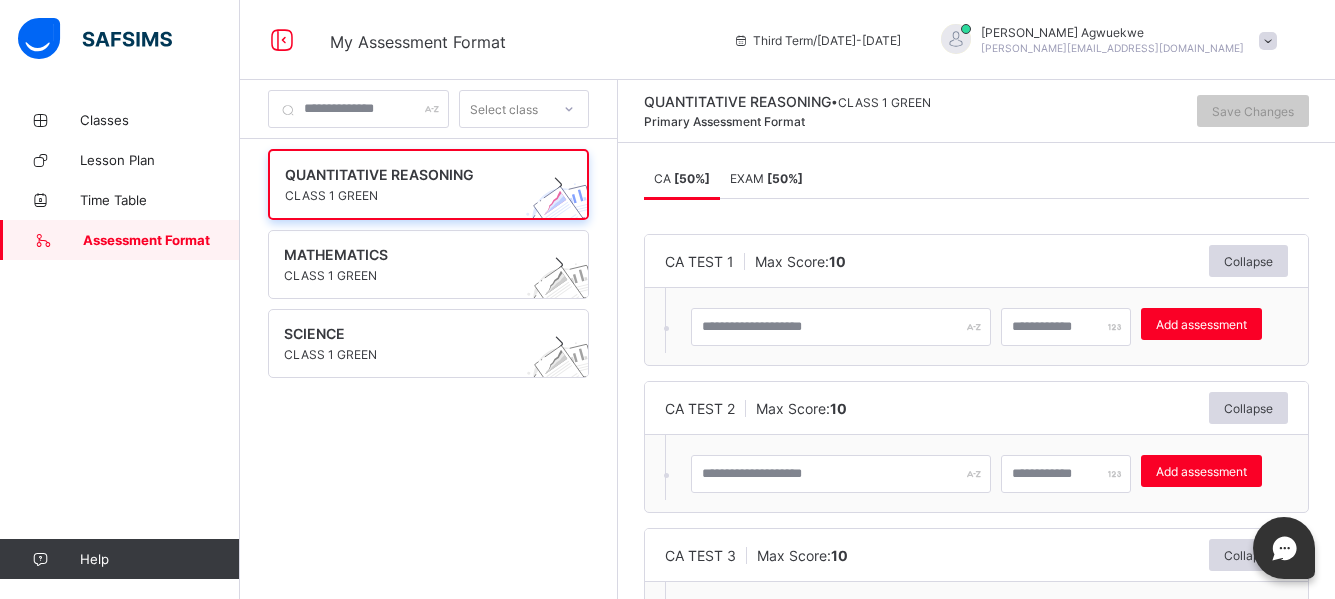 click on "EXAM    [ 50 %]" at bounding box center (766, 178) 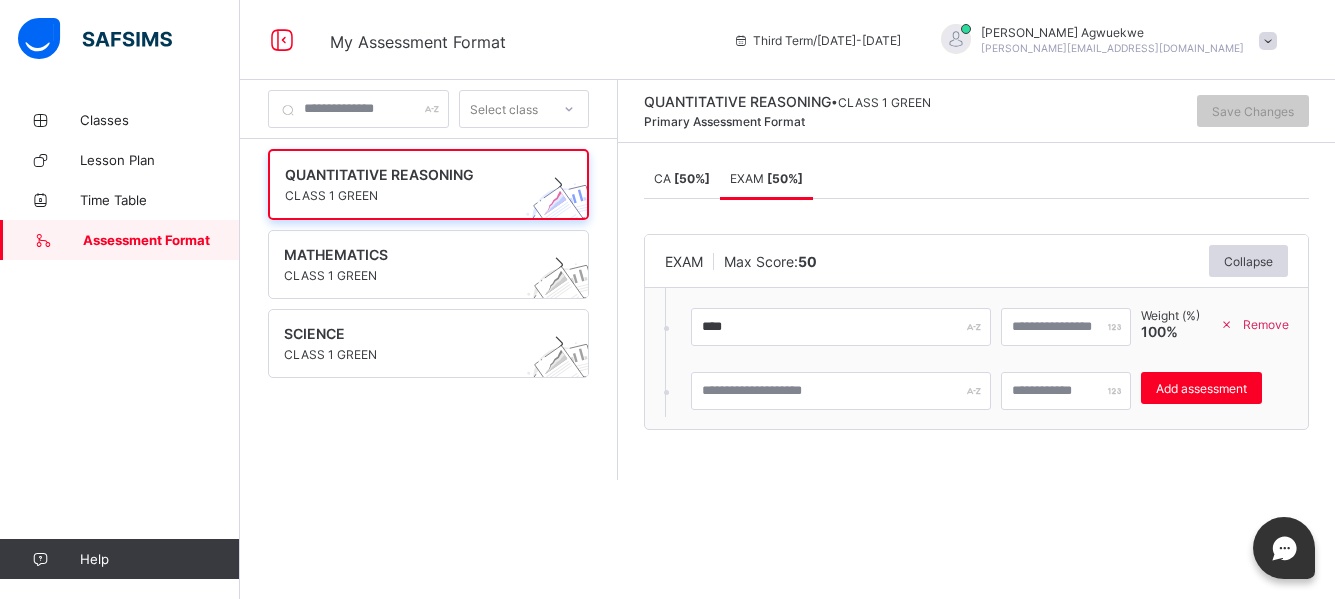click on "[ 50 %]" at bounding box center (692, 178) 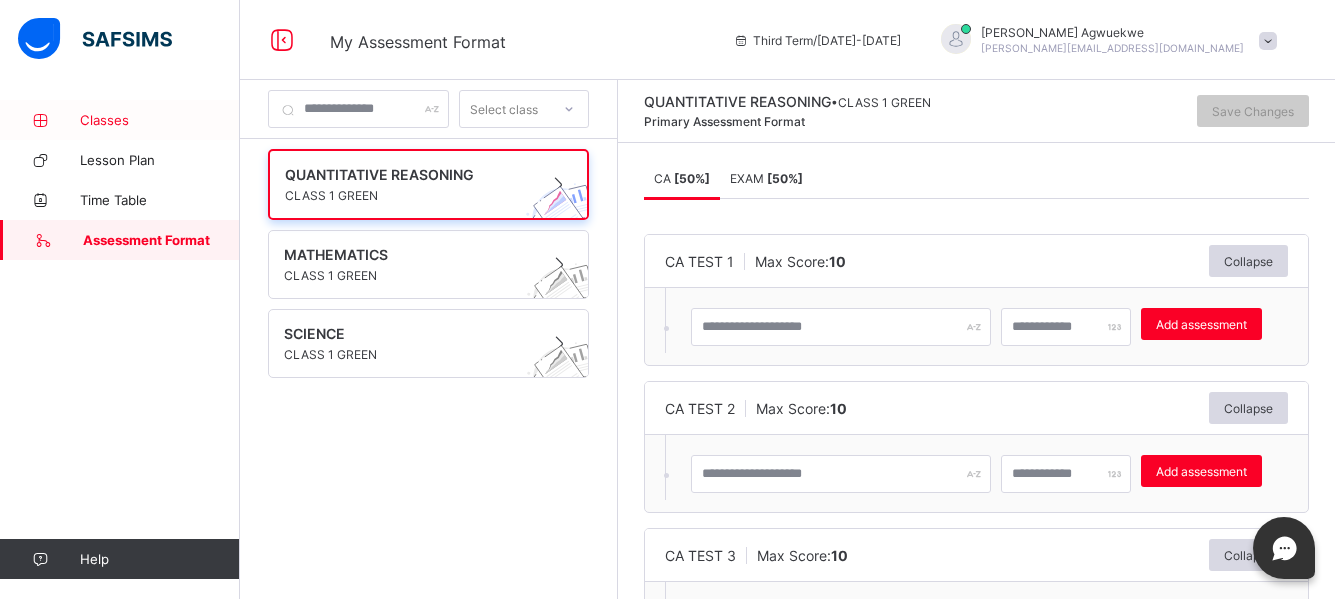 click on "Classes" at bounding box center (160, 120) 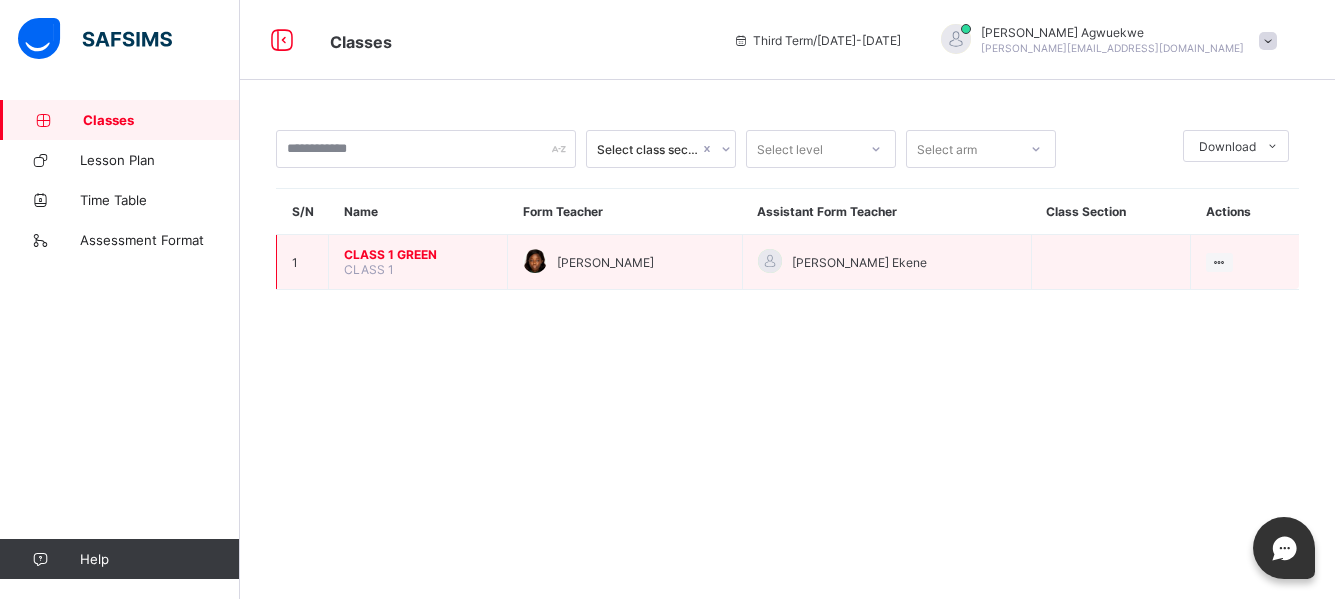 click on "CLASS 1   GREEN   CLASS 1" at bounding box center (418, 262) 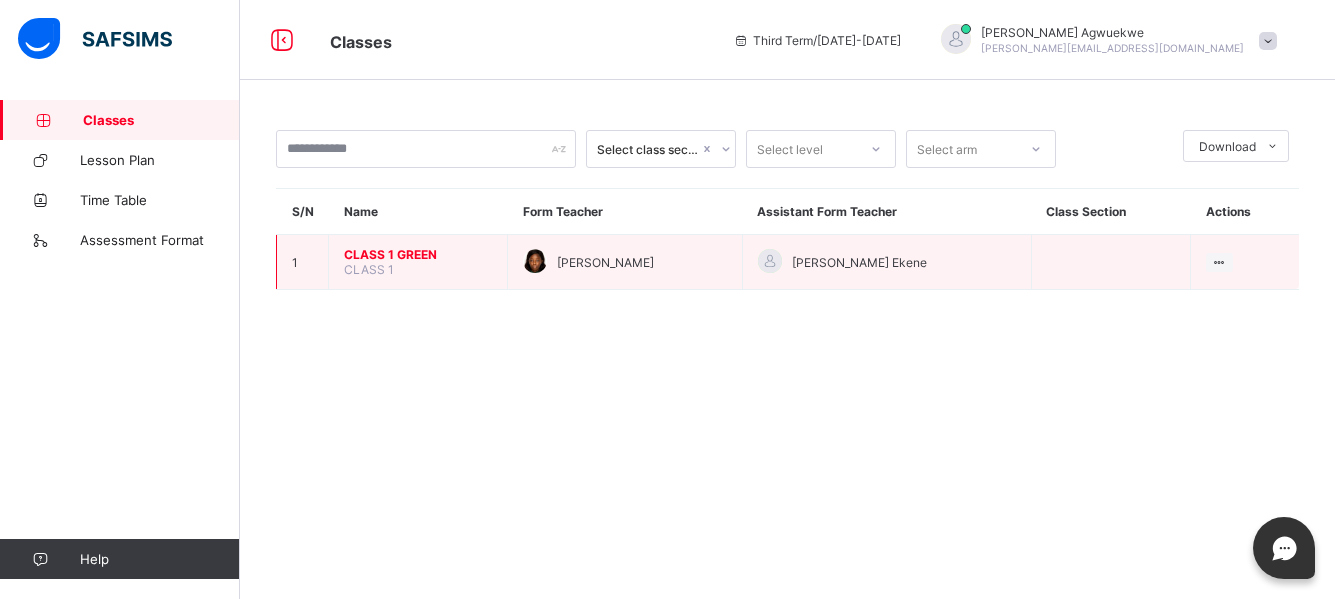 click on "CLASS 1   GREEN" at bounding box center (418, 254) 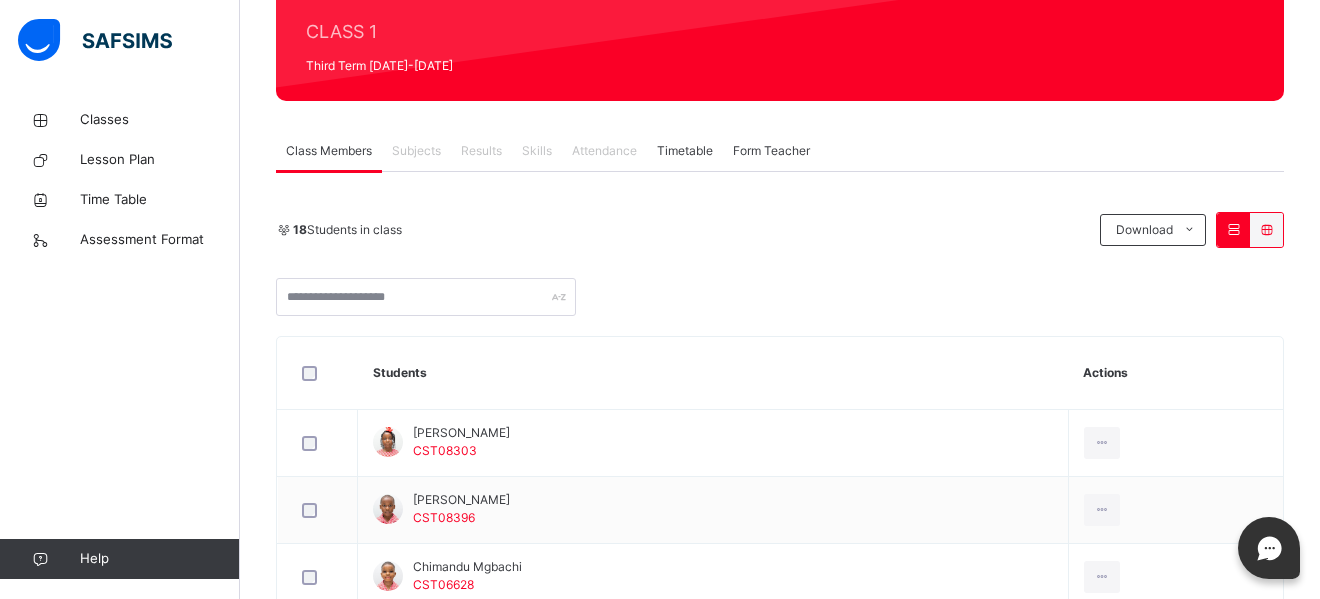 scroll, scrollTop: 259, scrollLeft: 0, axis: vertical 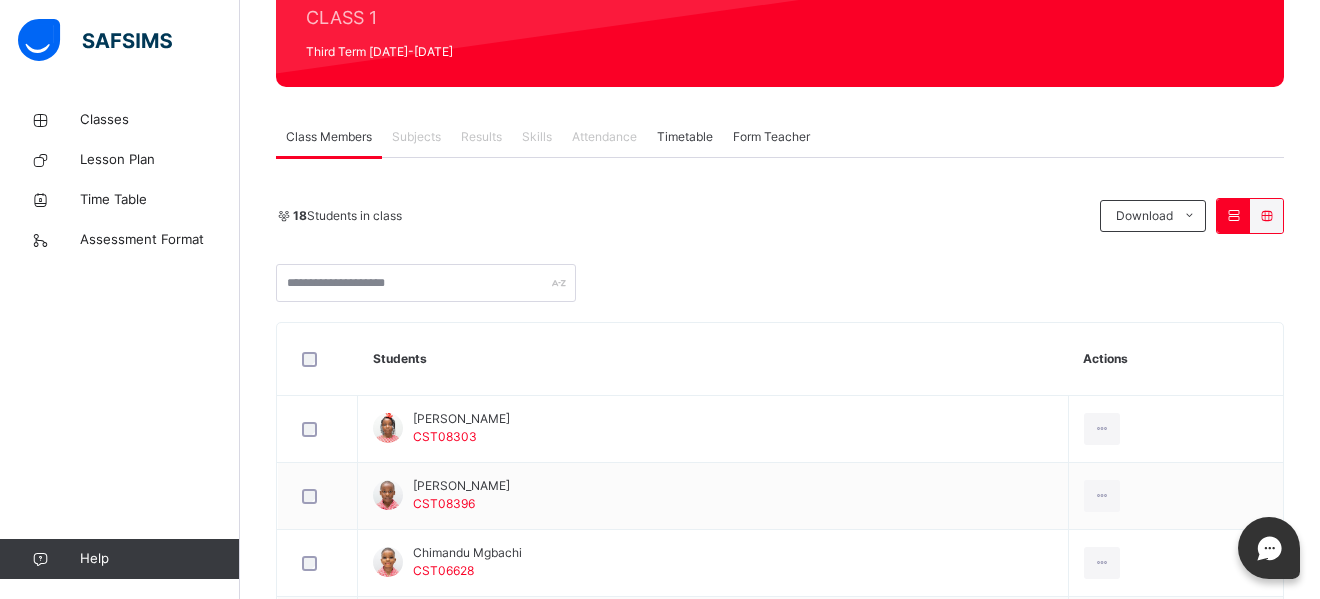 click on "Subjects" at bounding box center (416, 137) 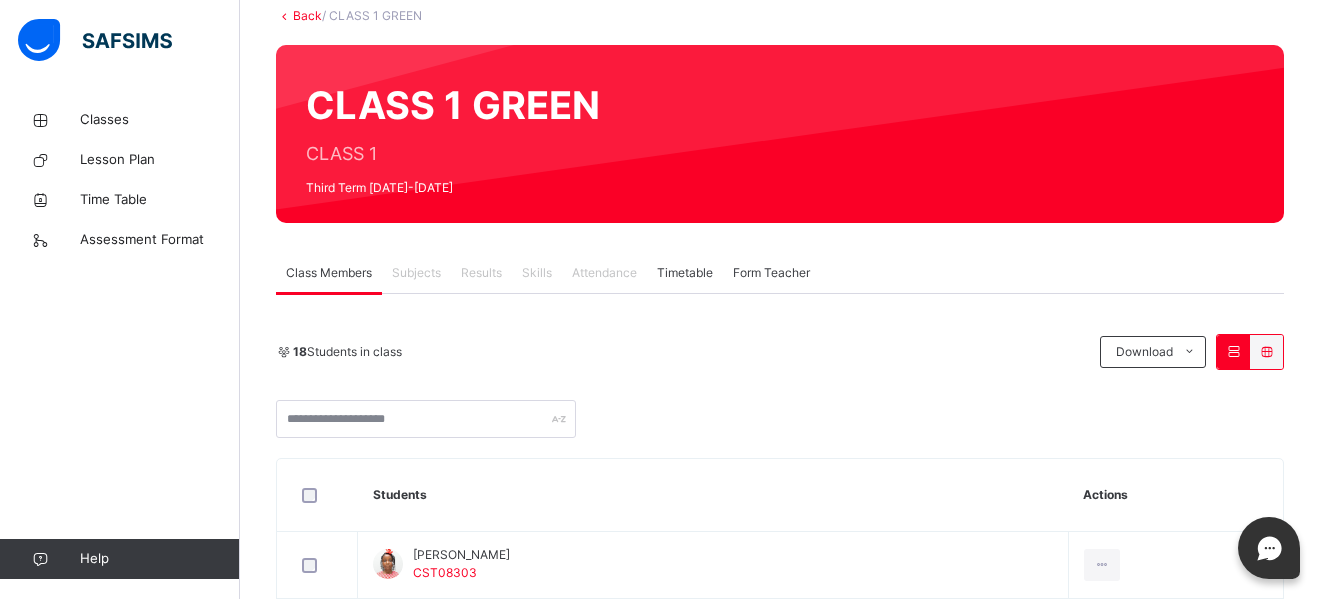 scroll, scrollTop: 112, scrollLeft: 0, axis: vertical 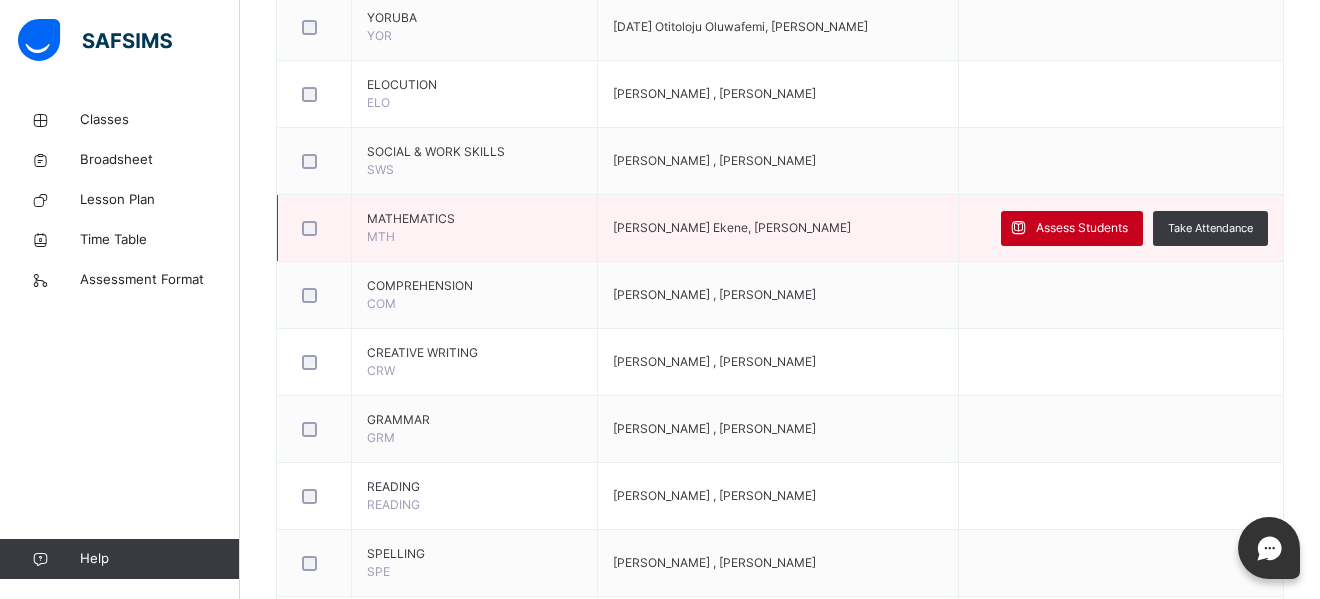 click on "Assess Students" at bounding box center [1082, 228] 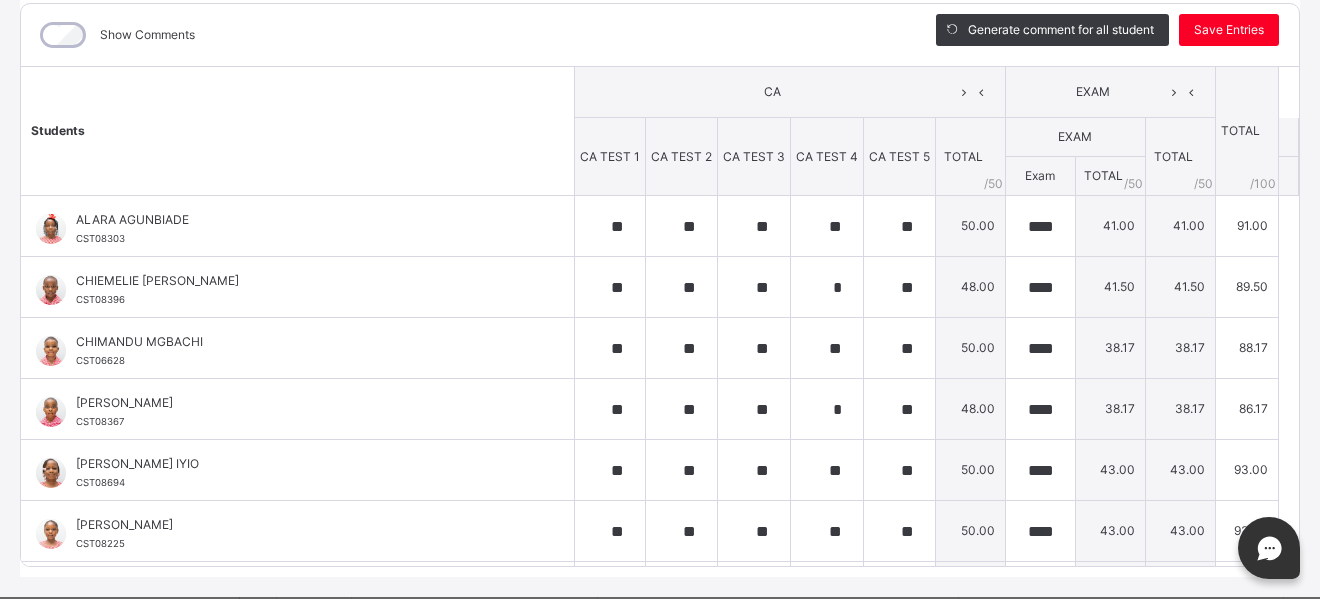 scroll, scrollTop: 312, scrollLeft: 0, axis: vertical 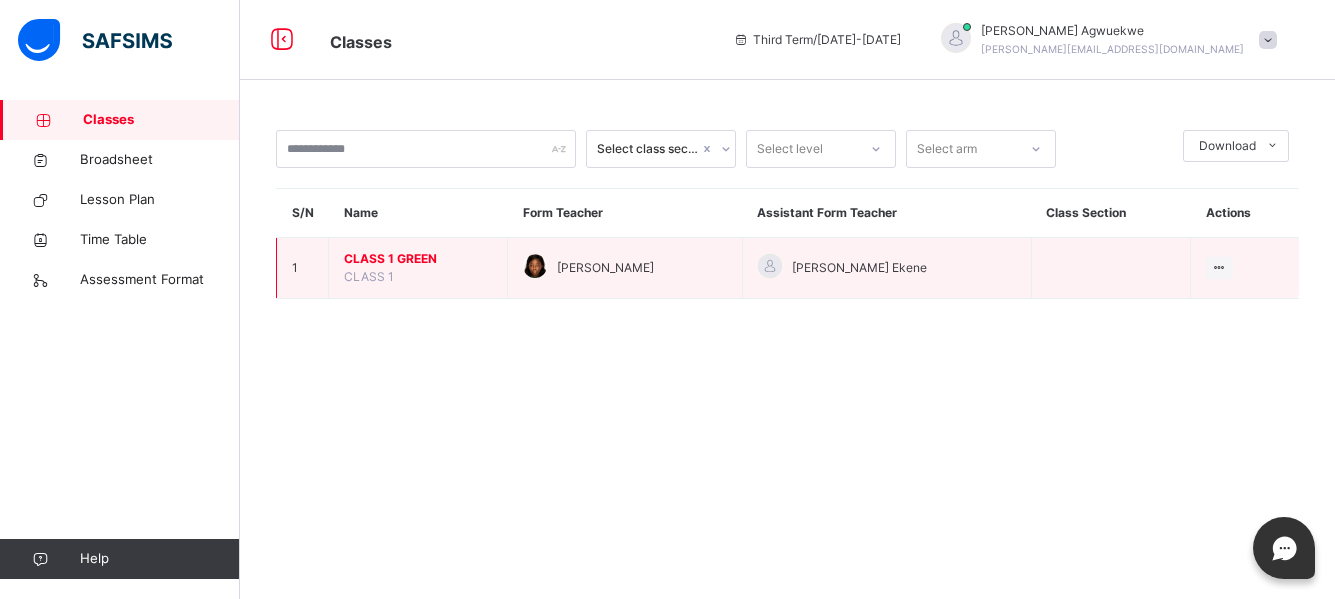 click on "CLASS 1   GREEN" at bounding box center (418, 259) 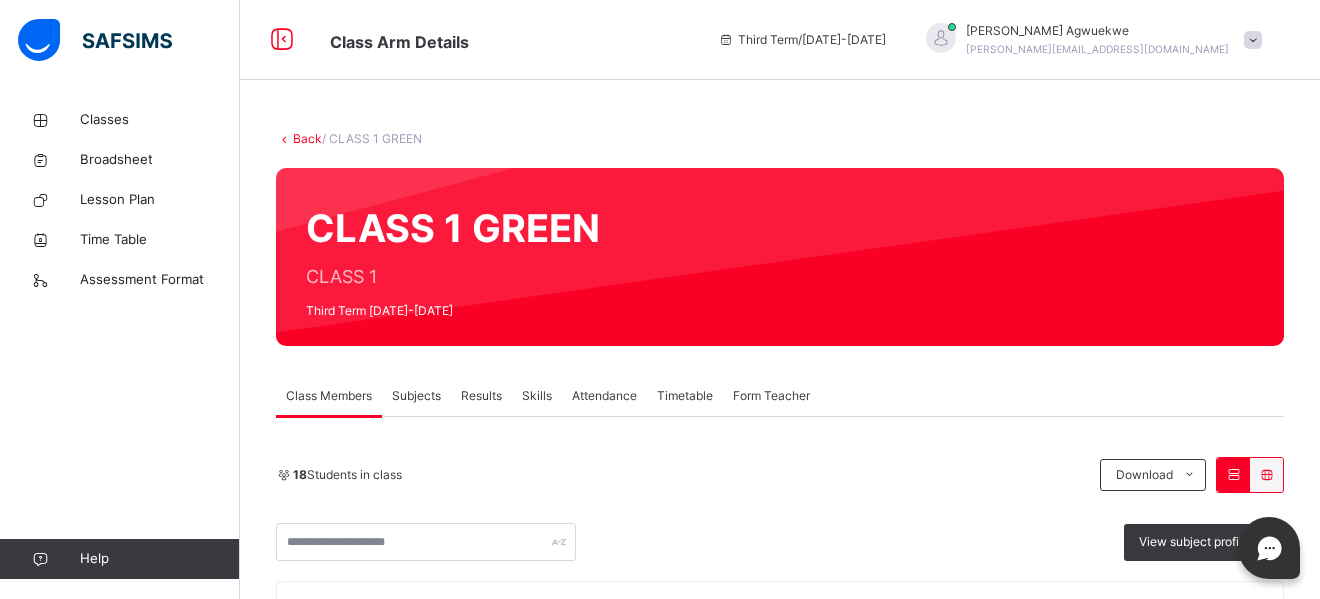 click on "Results" at bounding box center (481, 396) 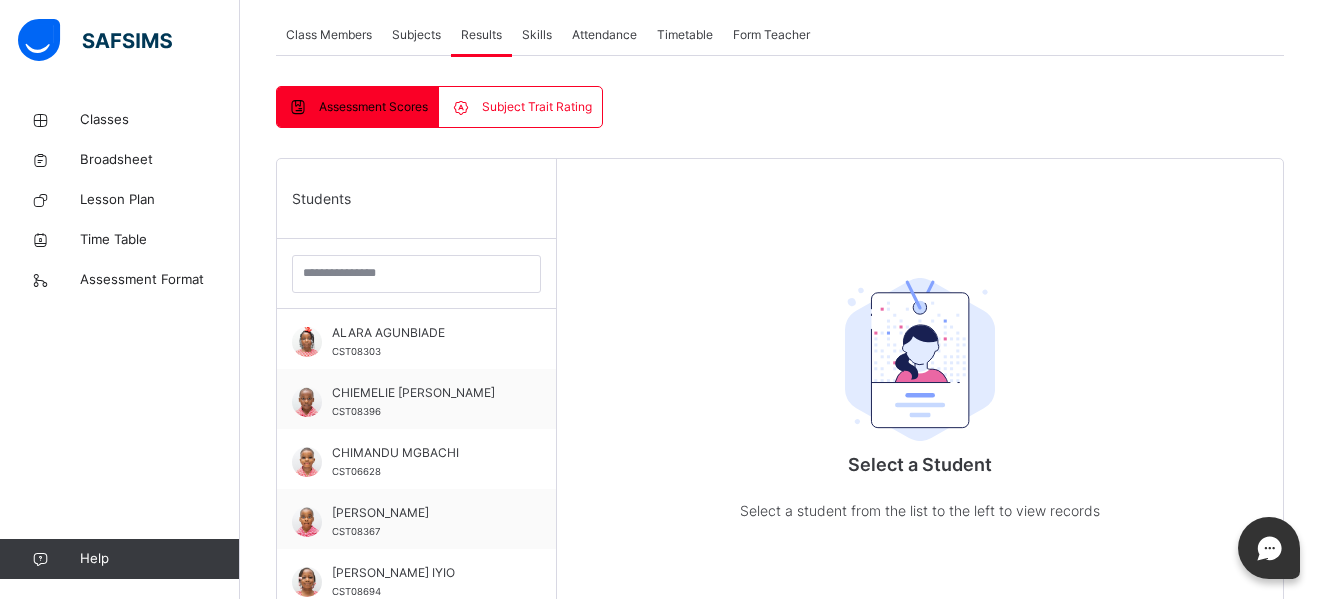 scroll, scrollTop: 468, scrollLeft: 0, axis: vertical 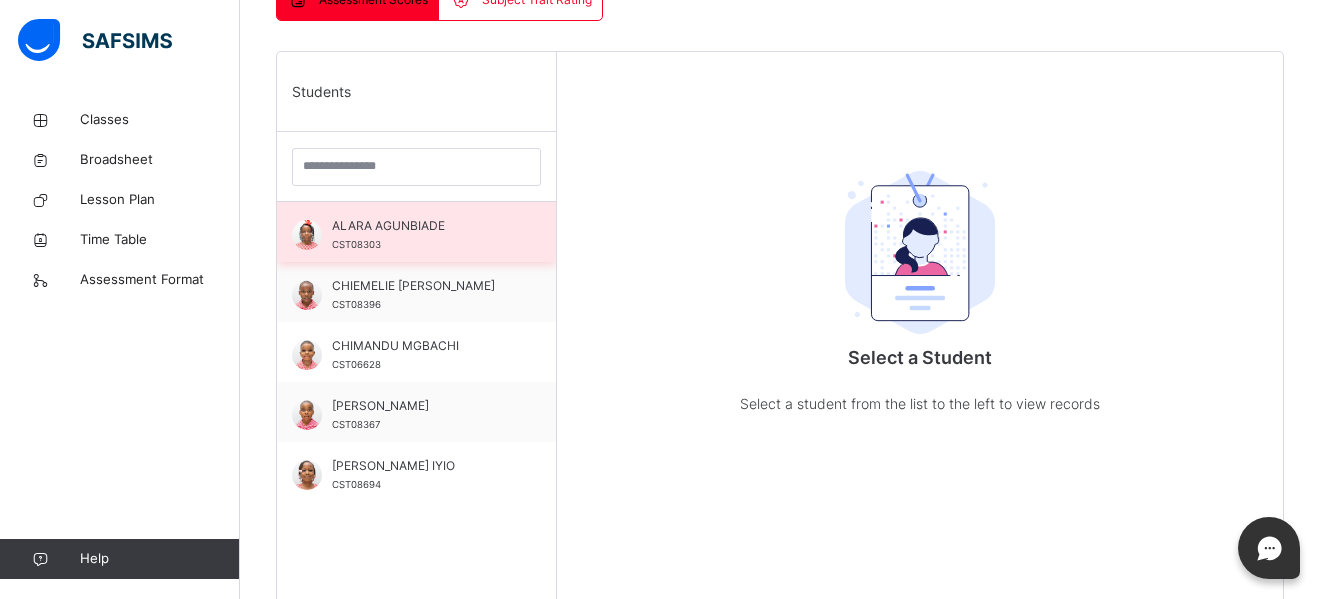click on "ALARA  AGUNBIADE" at bounding box center [421, 226] 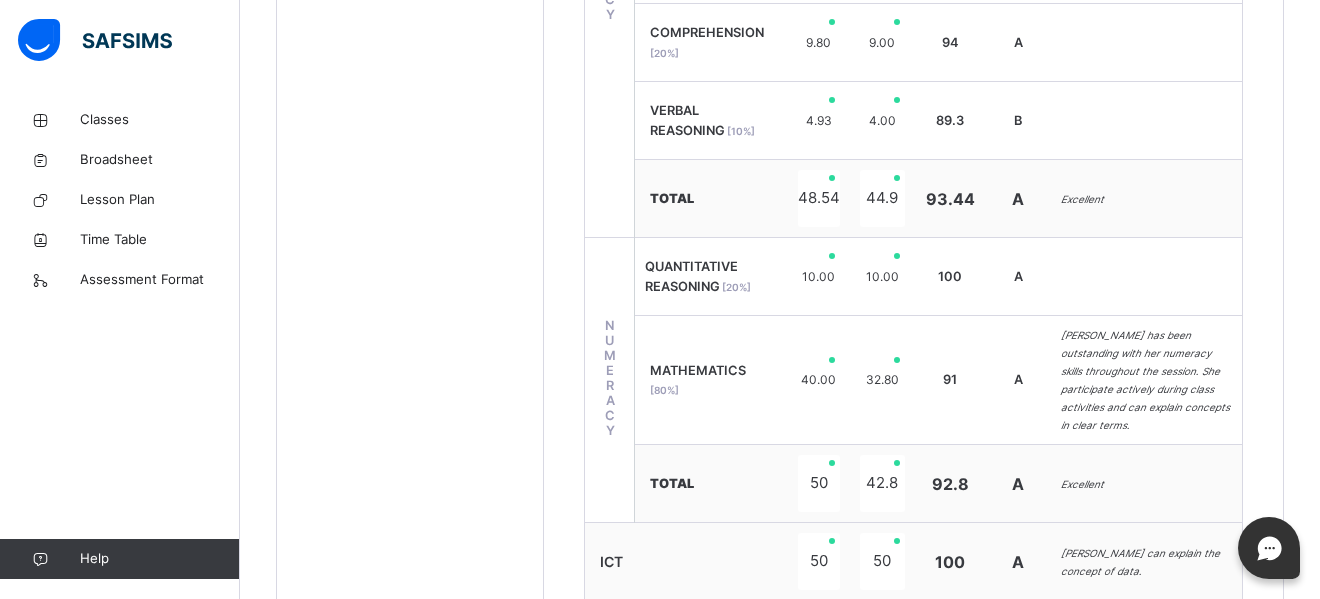 scroll, scrollTop: 1098, scrollLeft: 0, axis: vertical 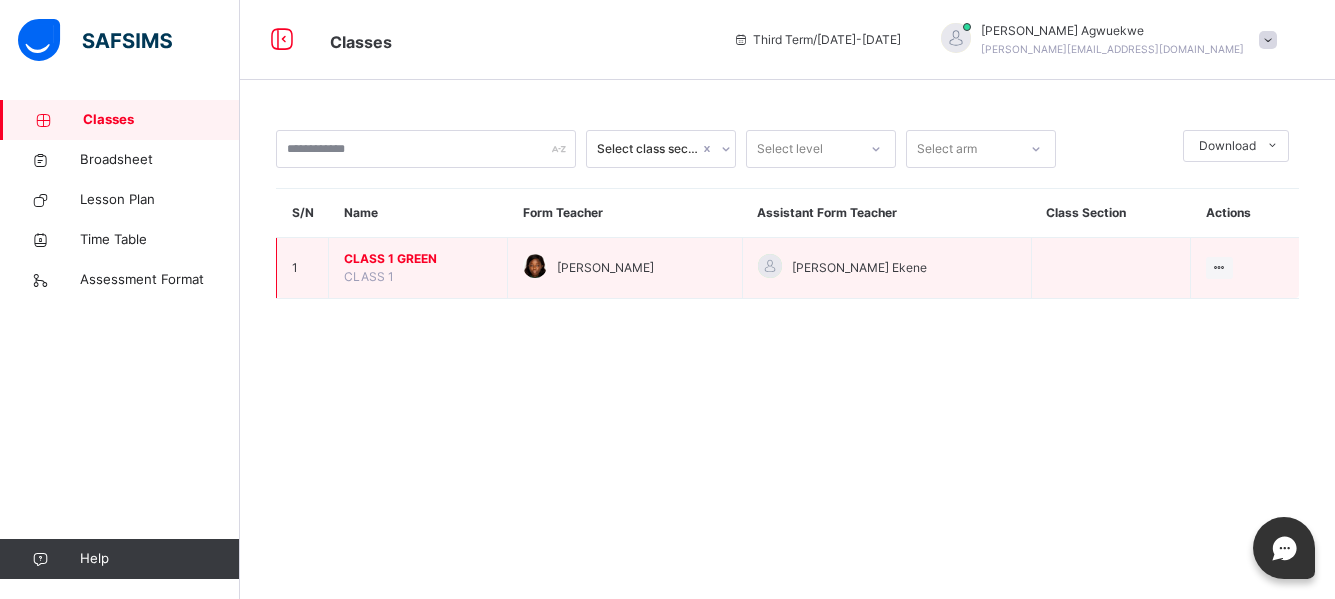 click on "CLASS 1   GREEN" at bounding box center (418, 259) 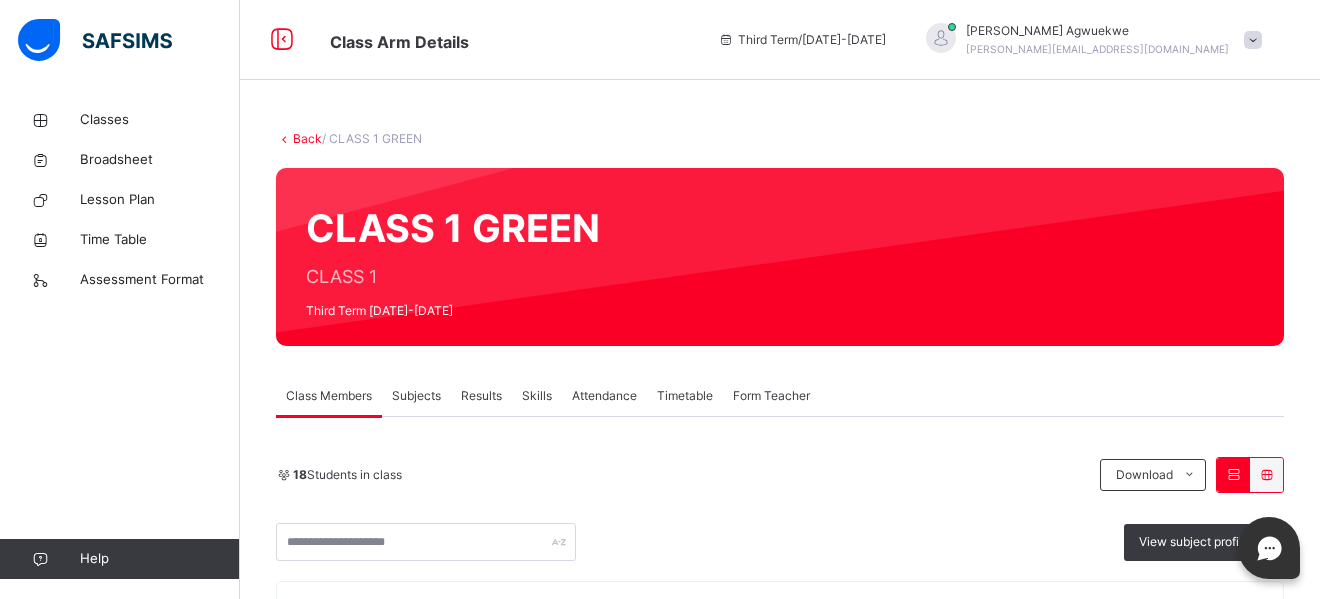 click on "Results" at bounding box center [481, 396] 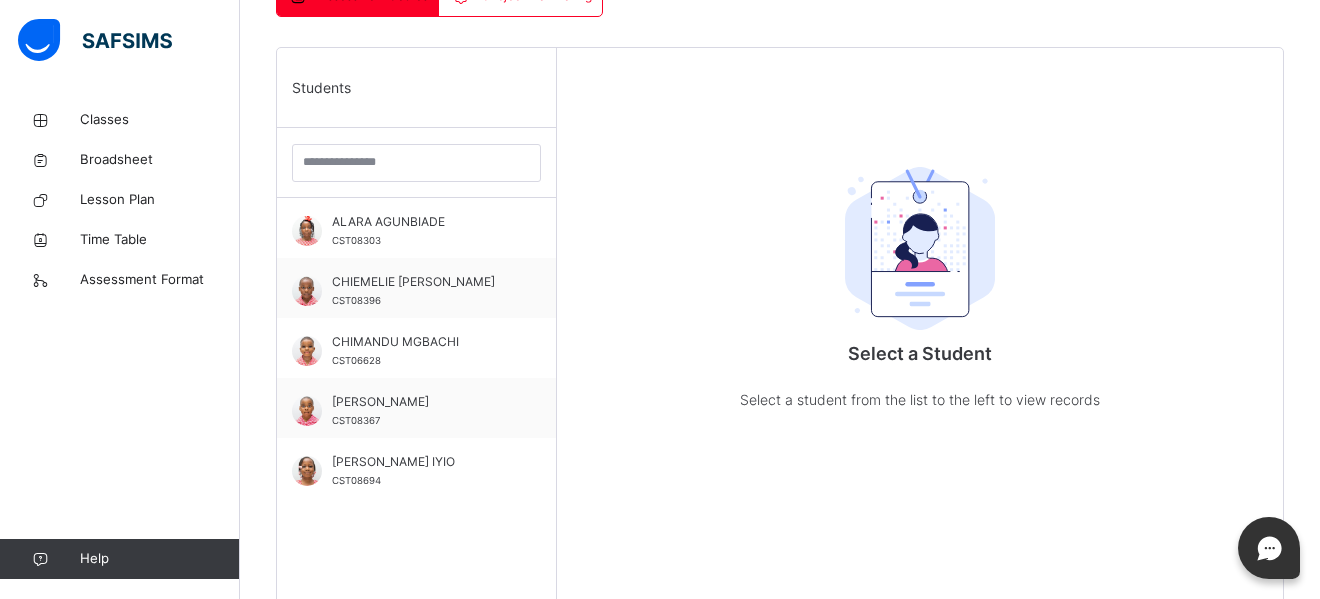 scroll, scrollTop: 474, scrollLeft: 0, axis: vertical 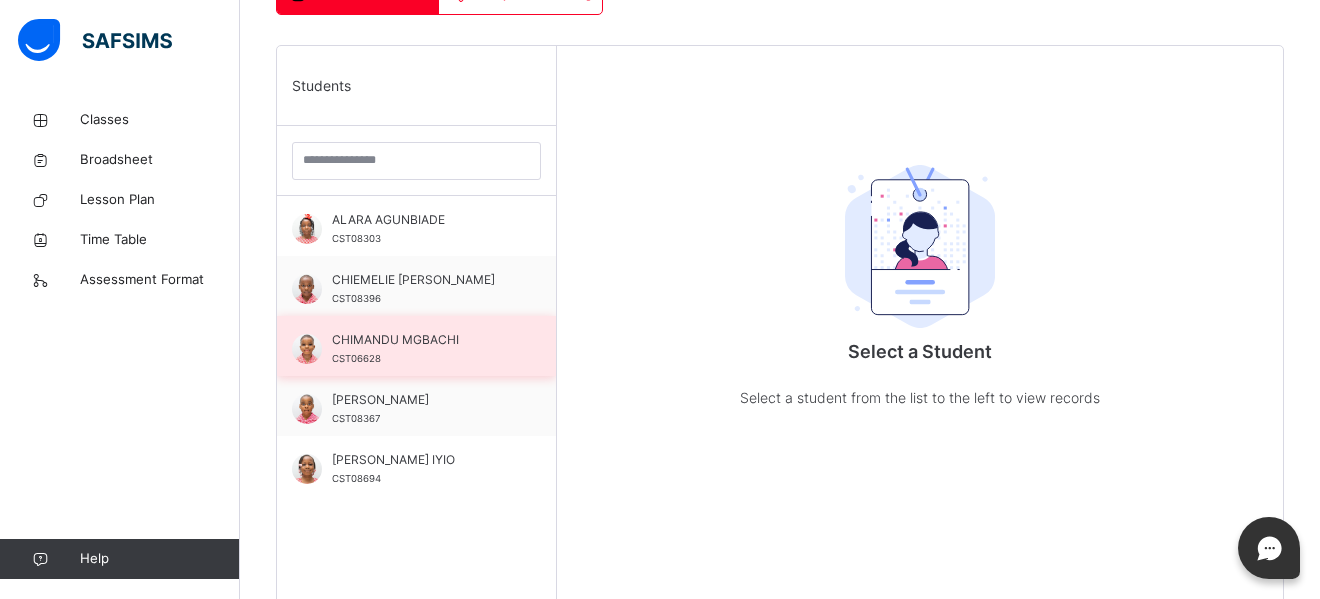 click on "CHIMANDU  MGBACHI" at bounding box center (421, 340) 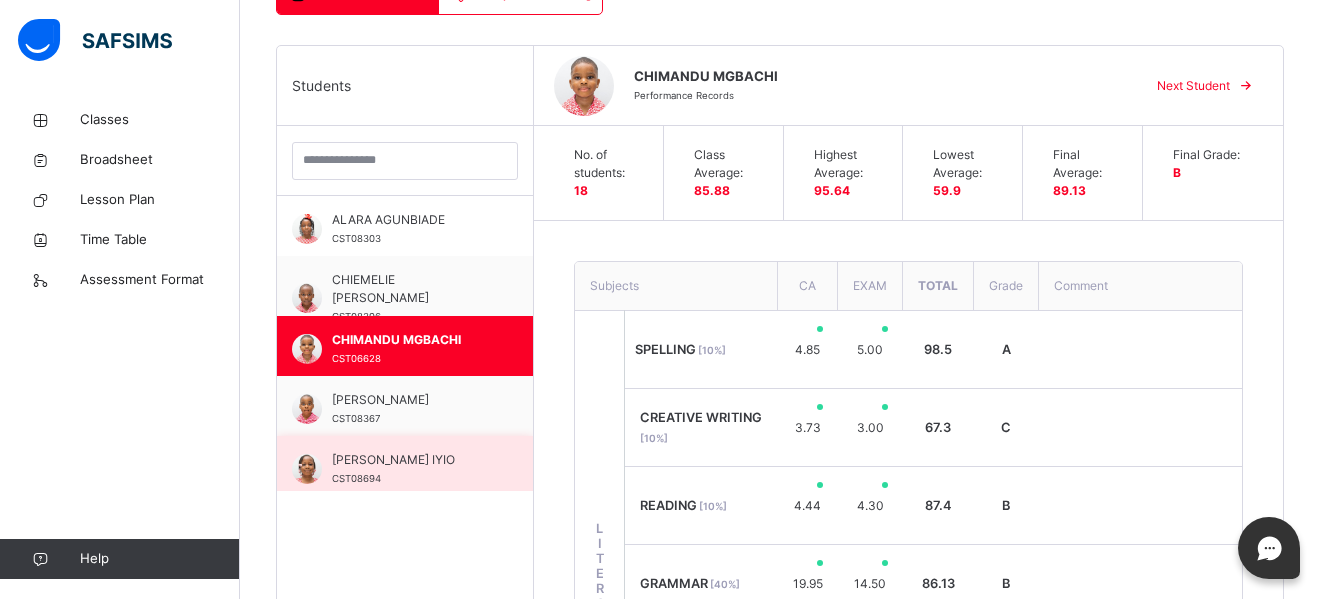 click on "[PERSON_NAME]  IYIO" at bounding box center (410, 460) 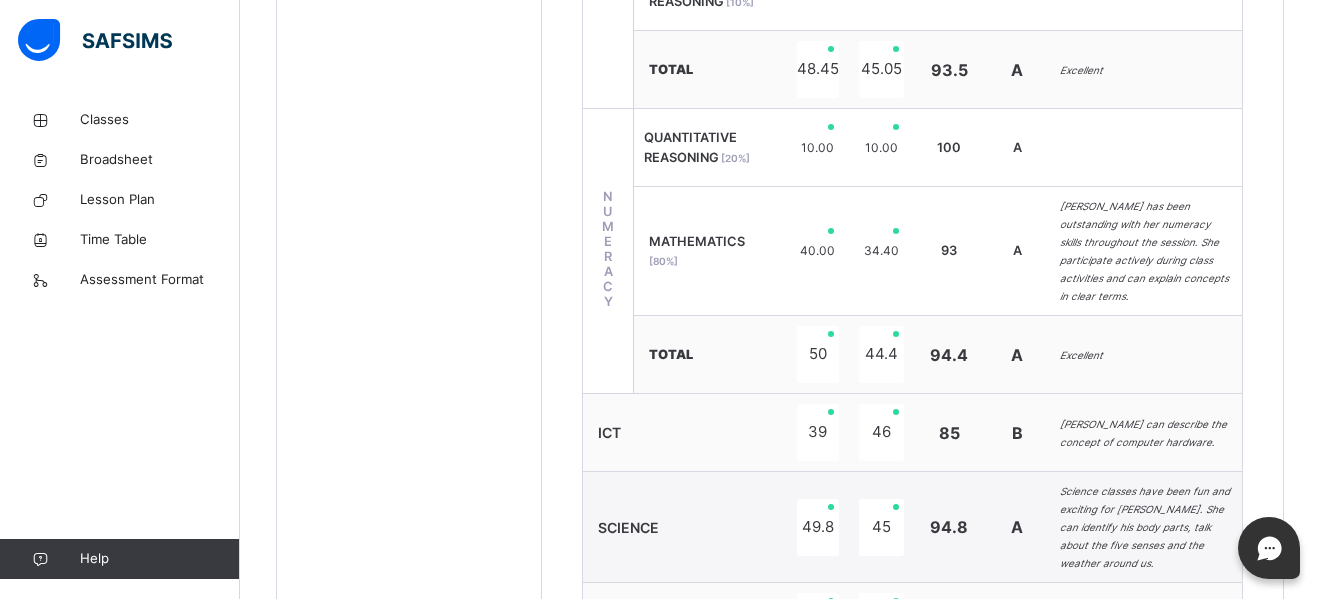 scroll, scrollTop: 1233, scrollLeft: 0, axis: vertical 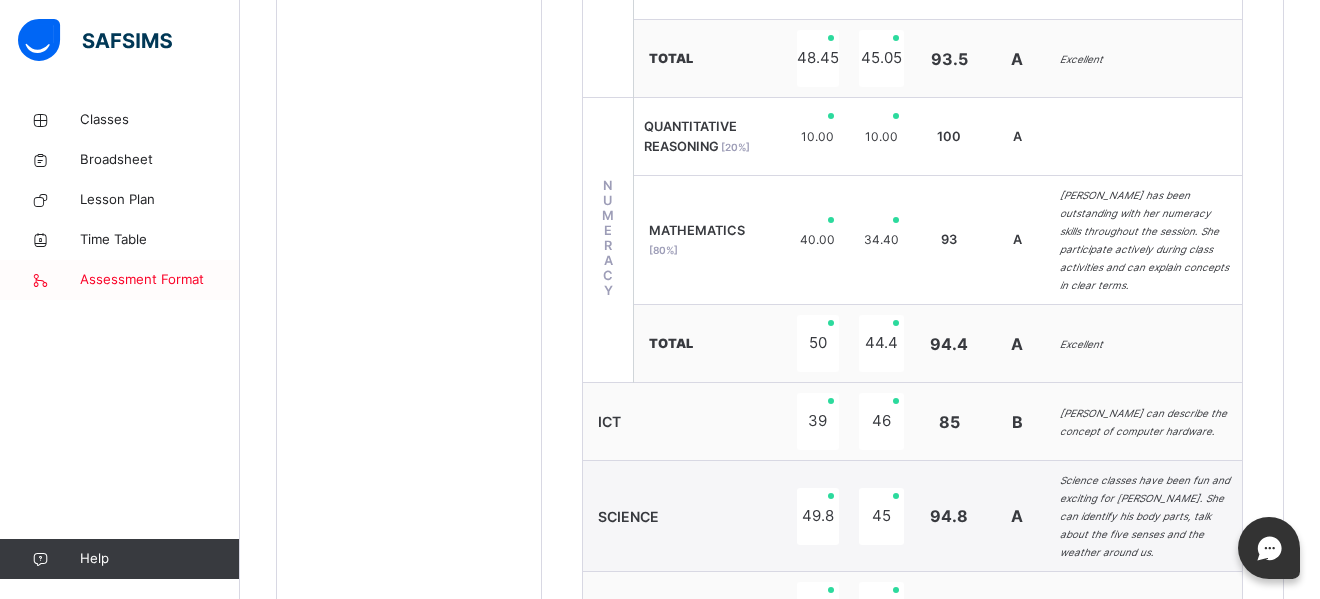 click on "Assessment Format" at bounding box center (160, 280) 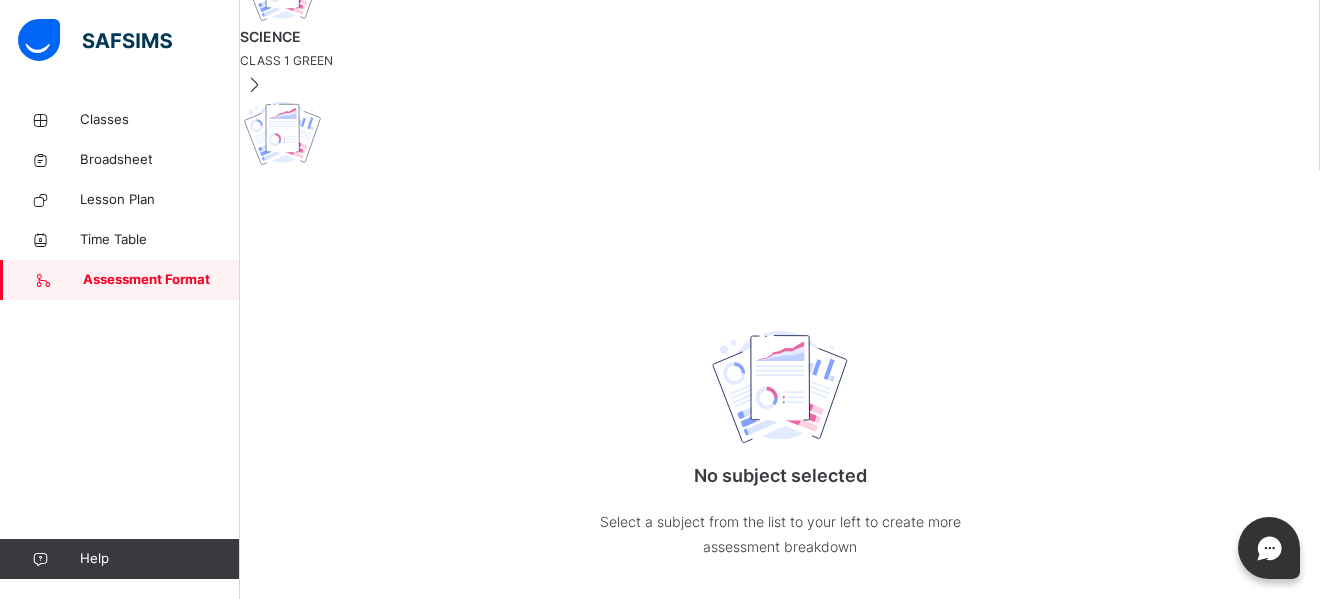 scroll, scrollTop: 0, scrollLeft: 0, axis: both 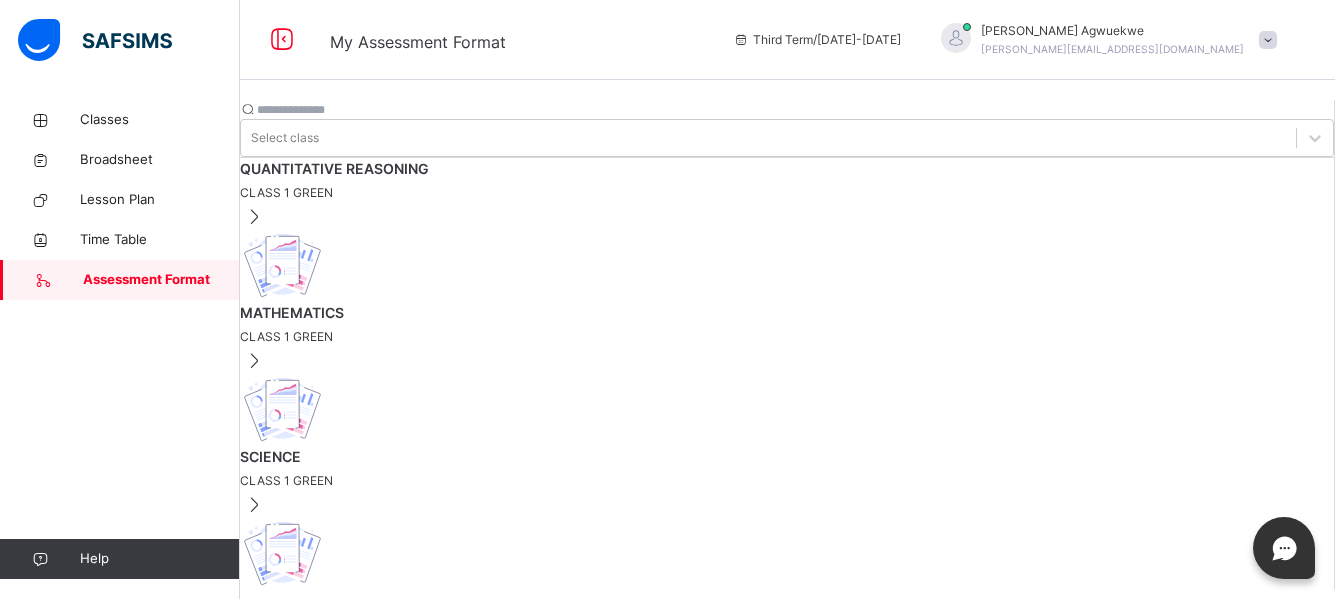 click on "CLASS 1 GREEN" at bounding box center (787, 337) 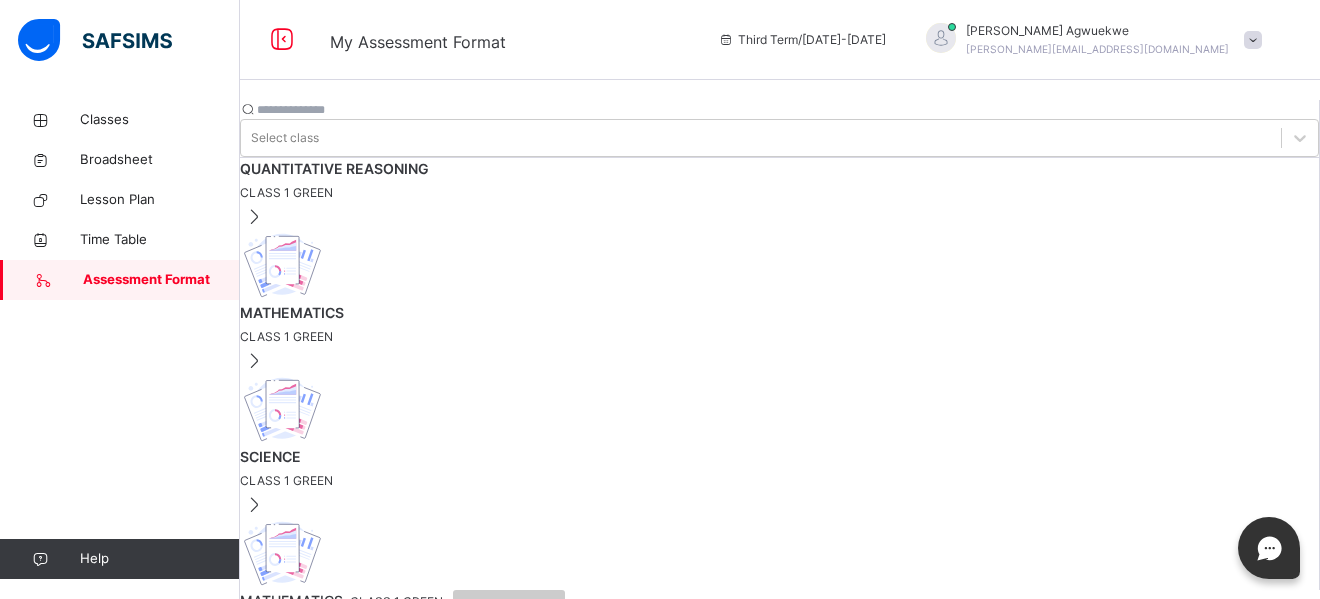 click on "[ 50 %]" at bounding box center (295, 656) 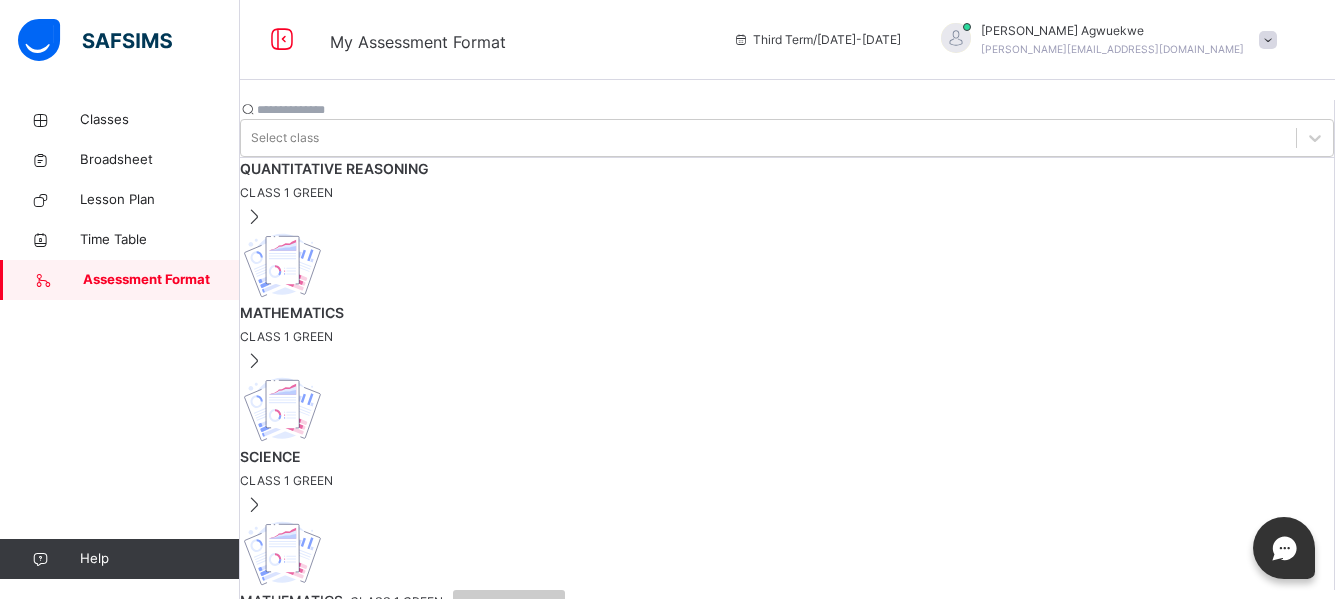 click on "Remove" at bounding box center [287, 1483] 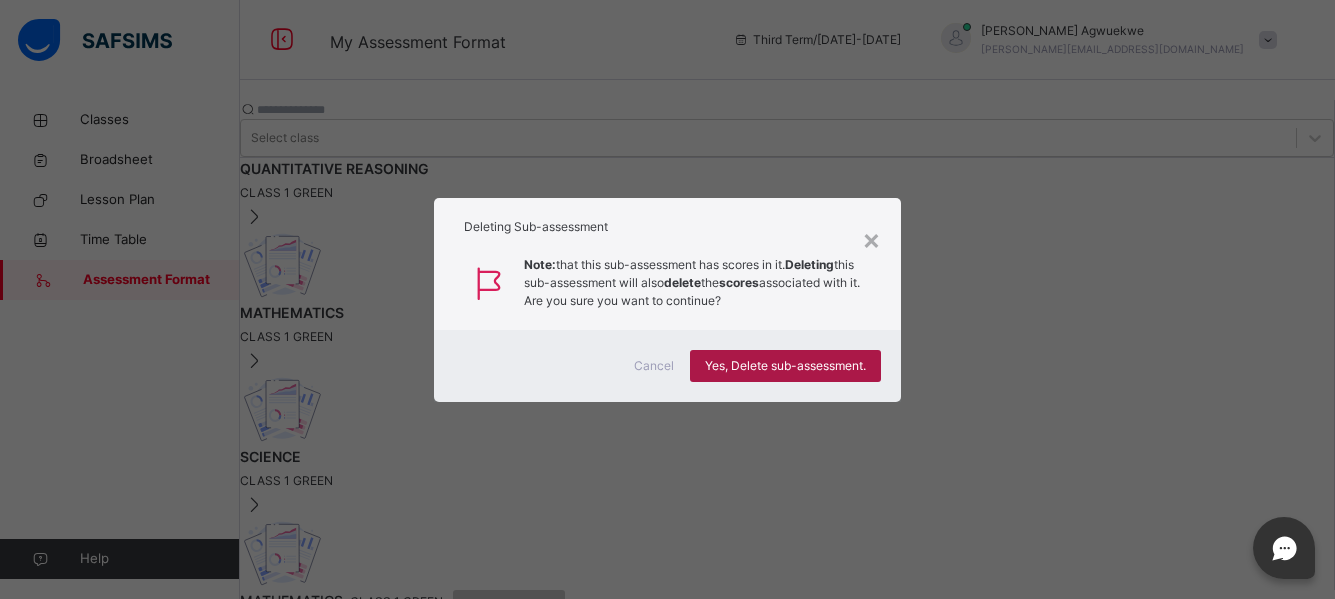 click on "Yes, Delete sub-assessment." at bounding box center [785, 366] 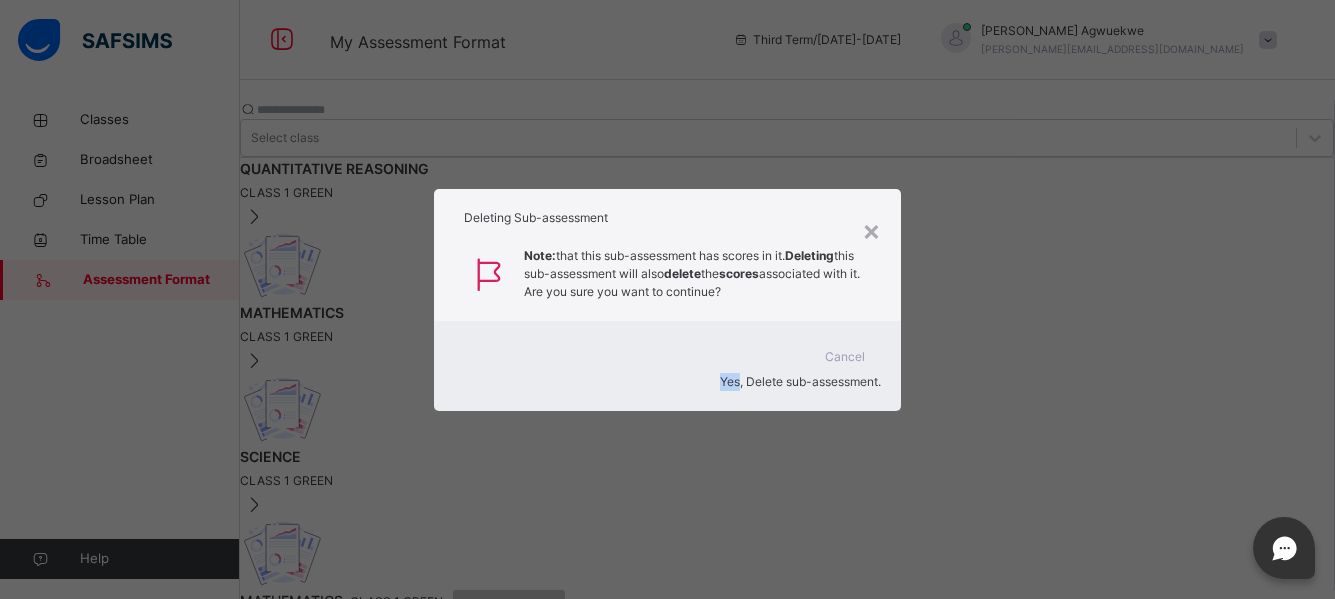 click on "Yes, Delete sub-assessment." at bounding box center (800, 381) 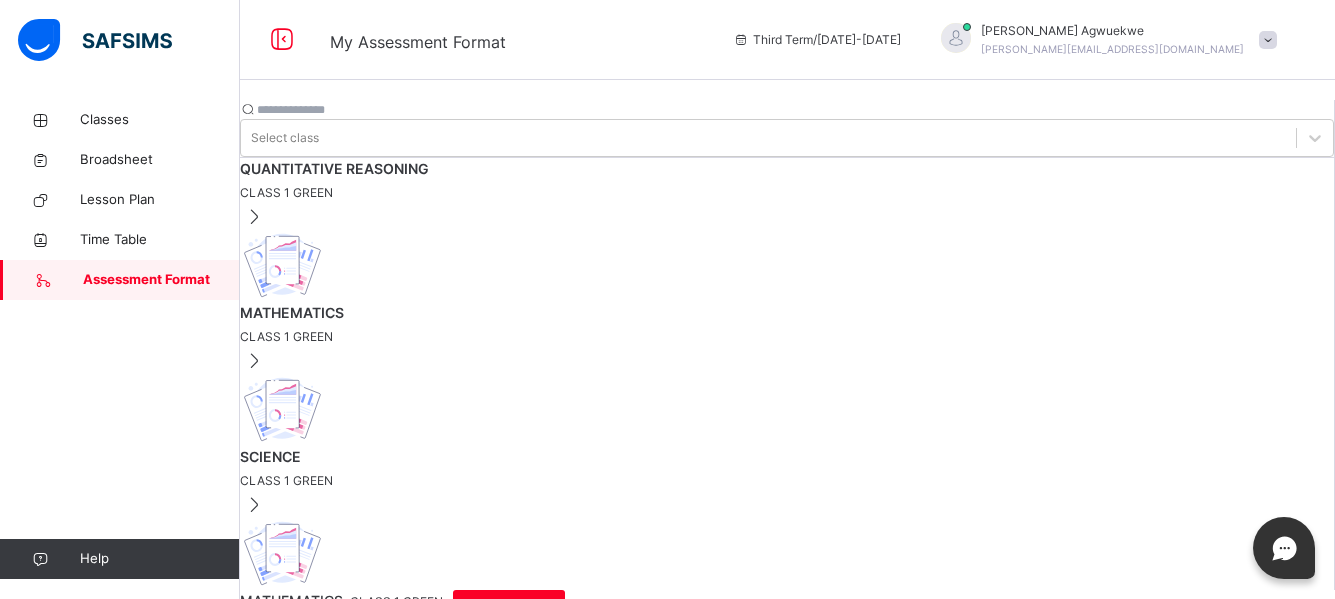 drag, startPoint x: 734, startPoint y: 265, endPoint x: 677, endPoint y: 270, distance: 57.21888 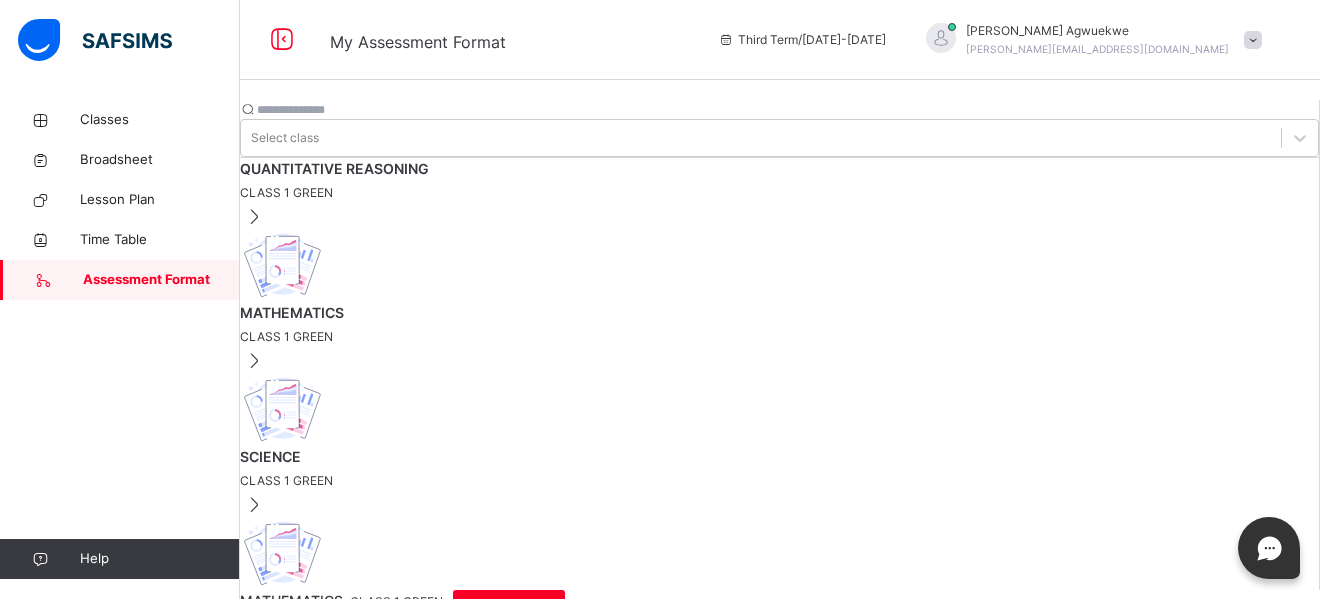 click on "EXAM    [ 50 %]" at bounding box center [276, 656] 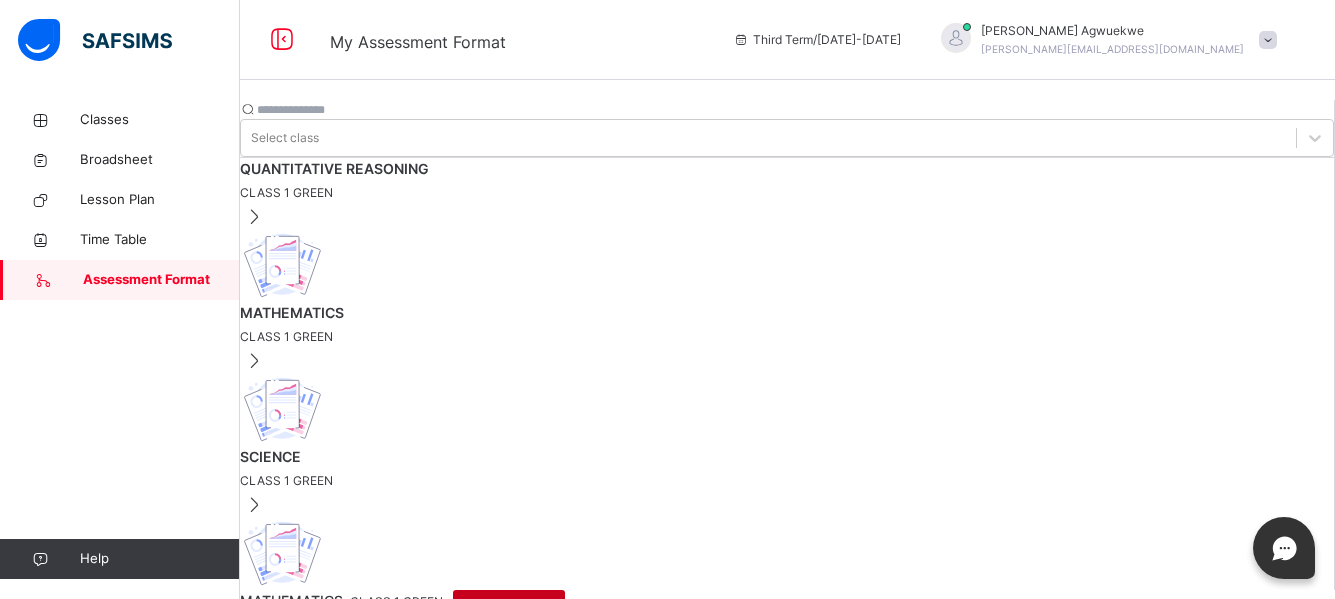 click on "Save Changes" at bounding box center [509, 606] 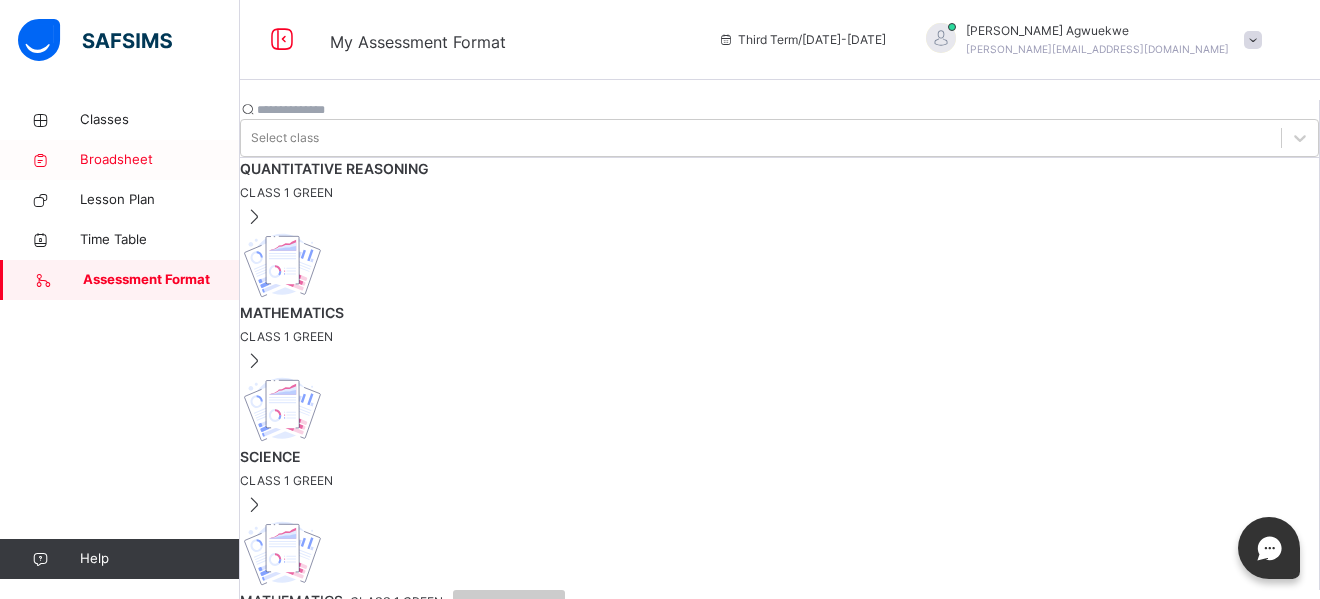 click on "Broadsheet" at bounding box center (160, 160) 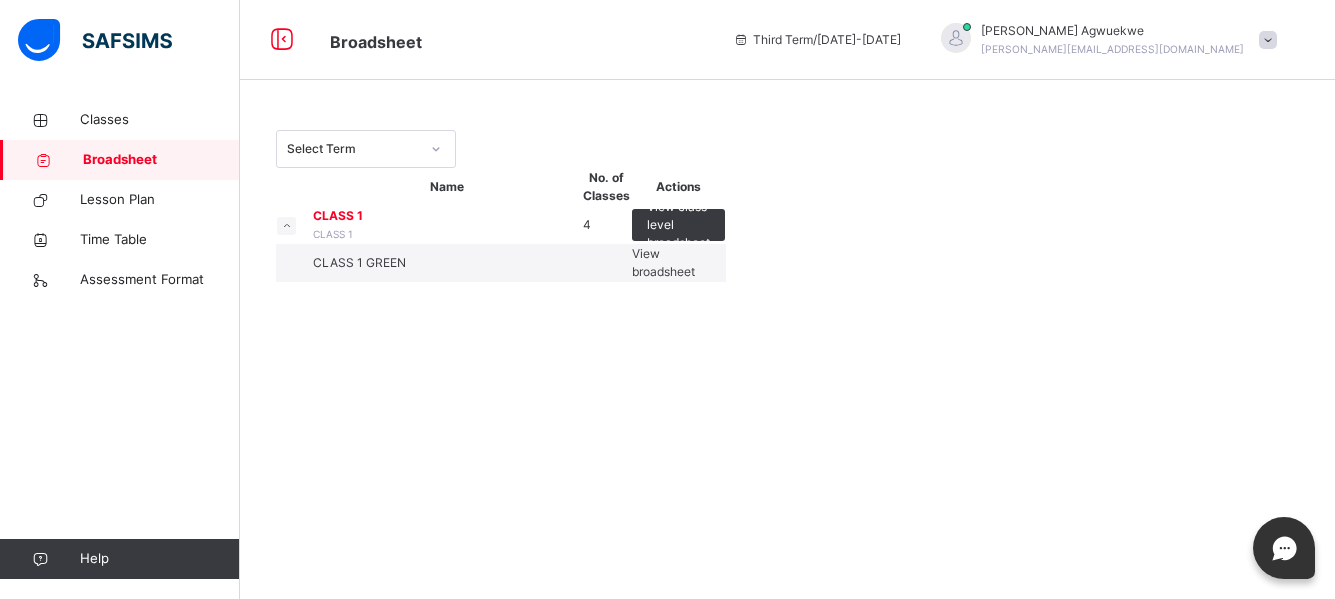 click on "View broadsheet" at bounding box center [663, 262] 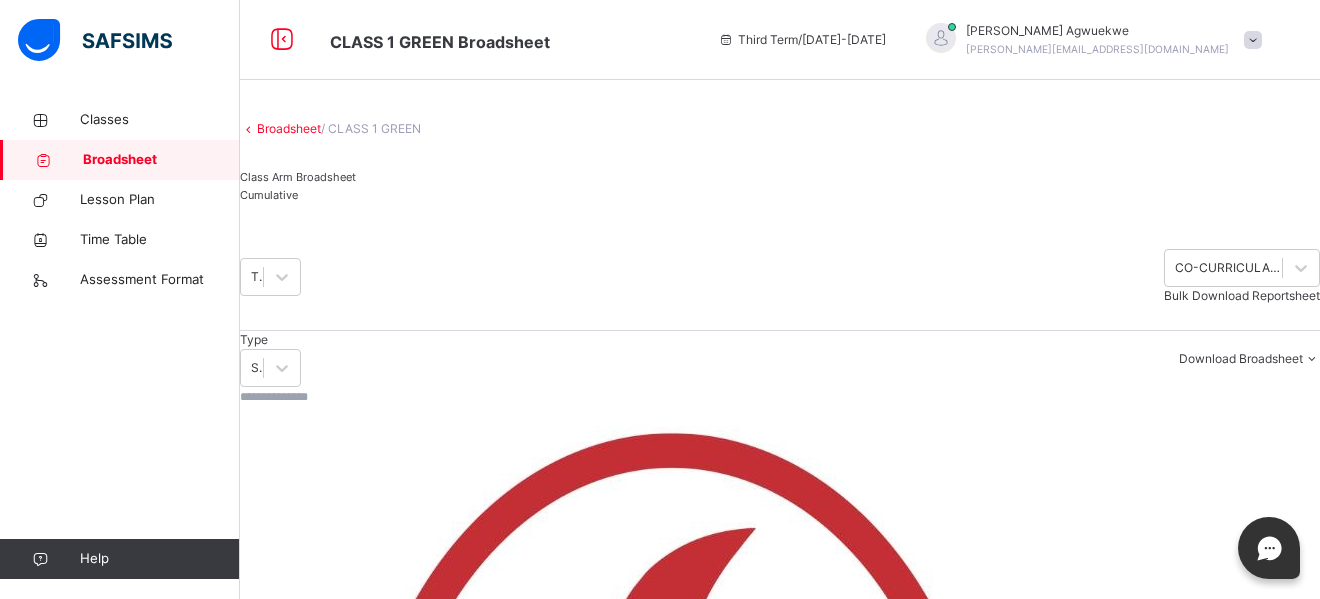 click on "Cumulative" at bounding box center (269, 195) 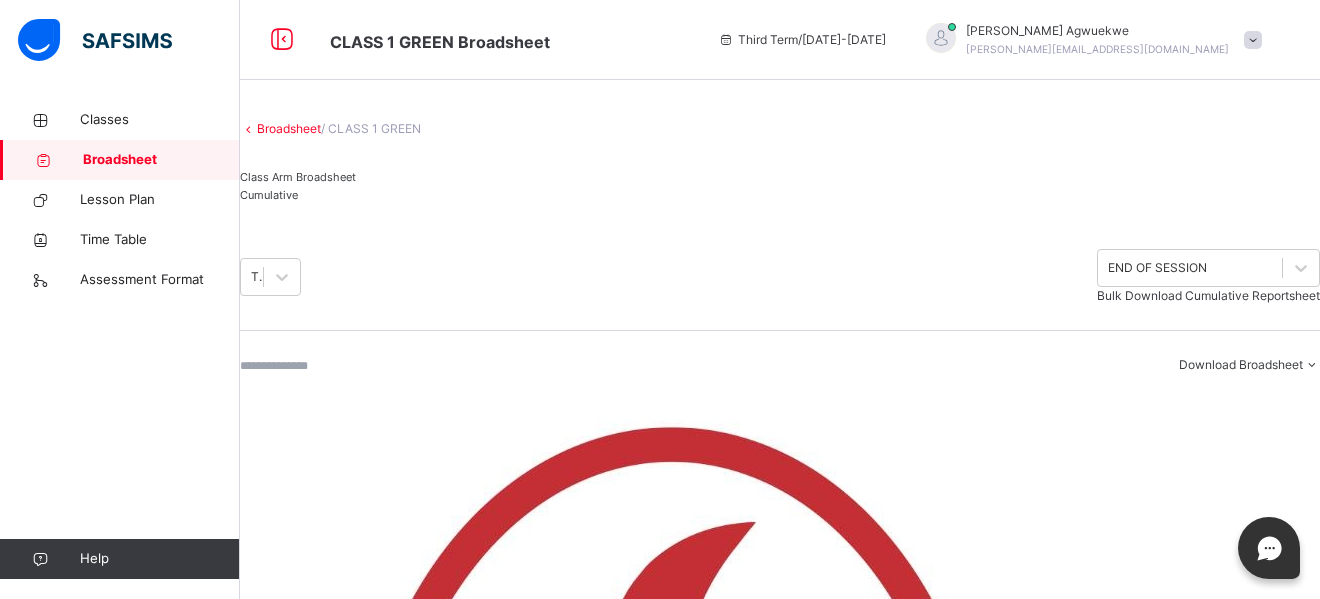 click on "Third Term [DATE]-[DATE] END OF SESSION Bulk Download Cumulative Reportsheet" at bounding box center (780, 277) 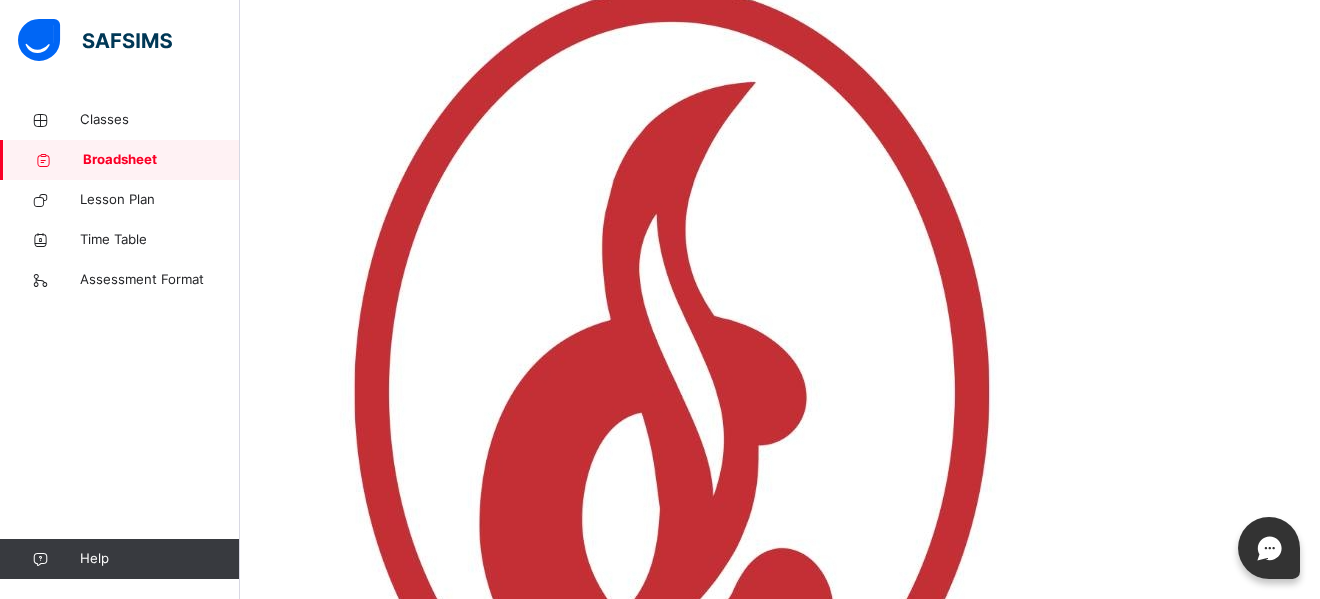 scroll, scrollTop: 480, scrollLeft: 0, axis: vertical 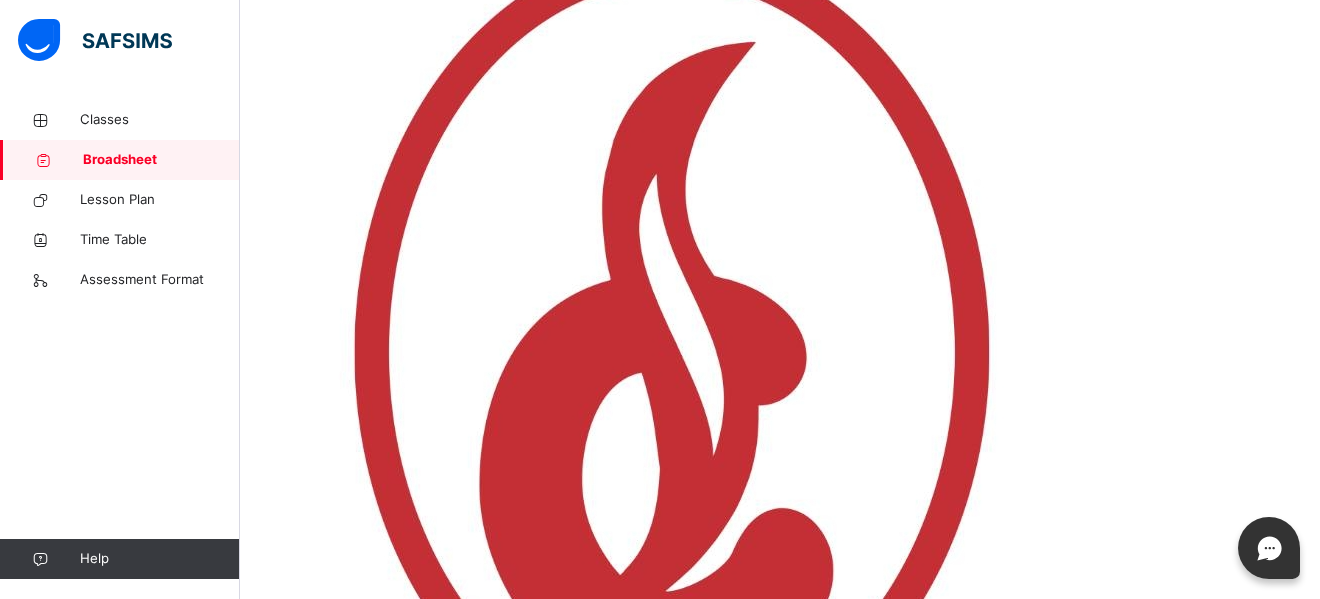 click on "[PERSON_NAME]  IYIO" at bounding box center [355, 3029] 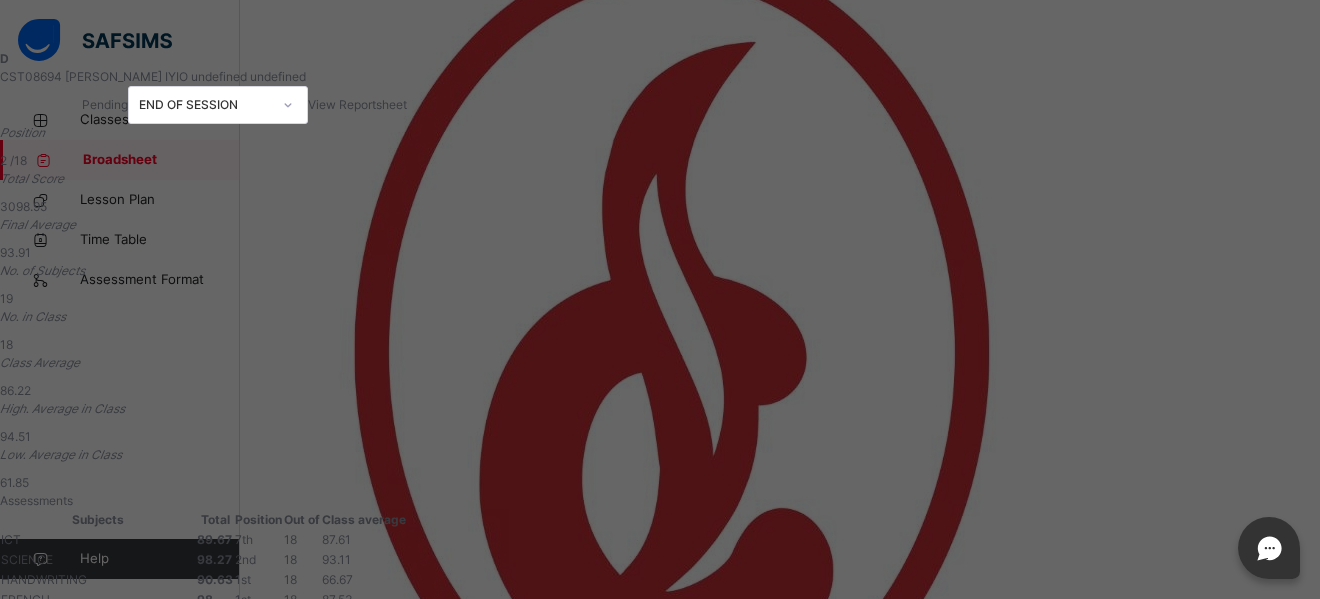 click on "View Reportsheet" at bounding box center (357, 104) 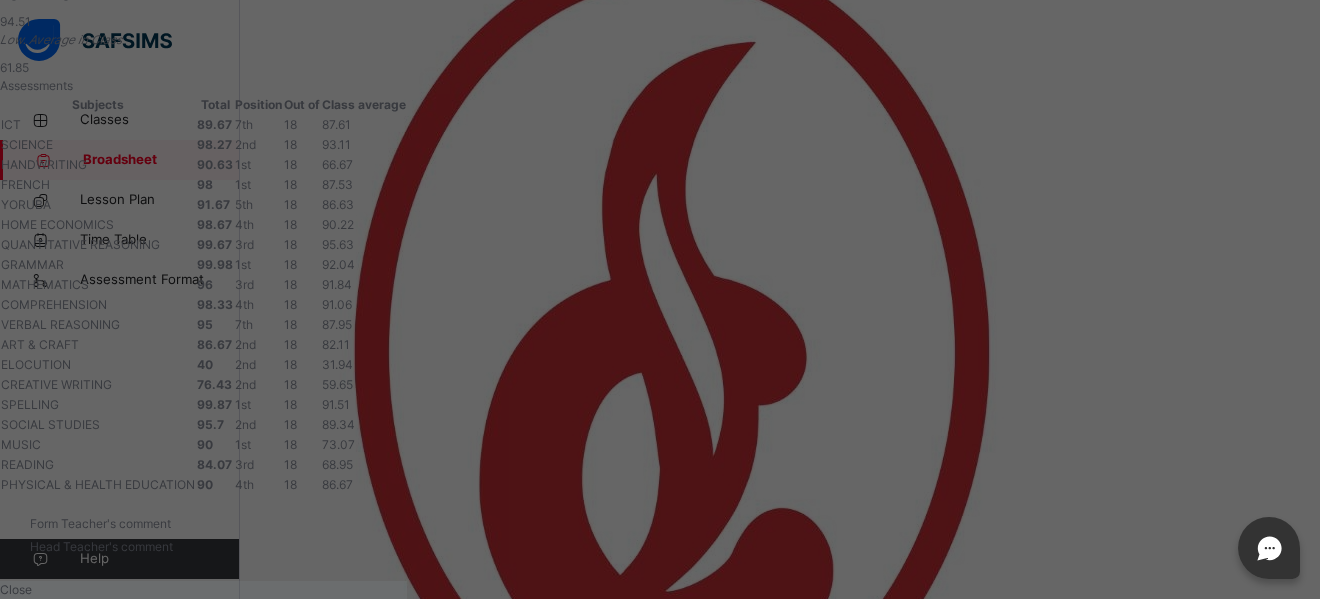 scroll, scrollTop: 1033, scrollLeft: 0, axis: vertical 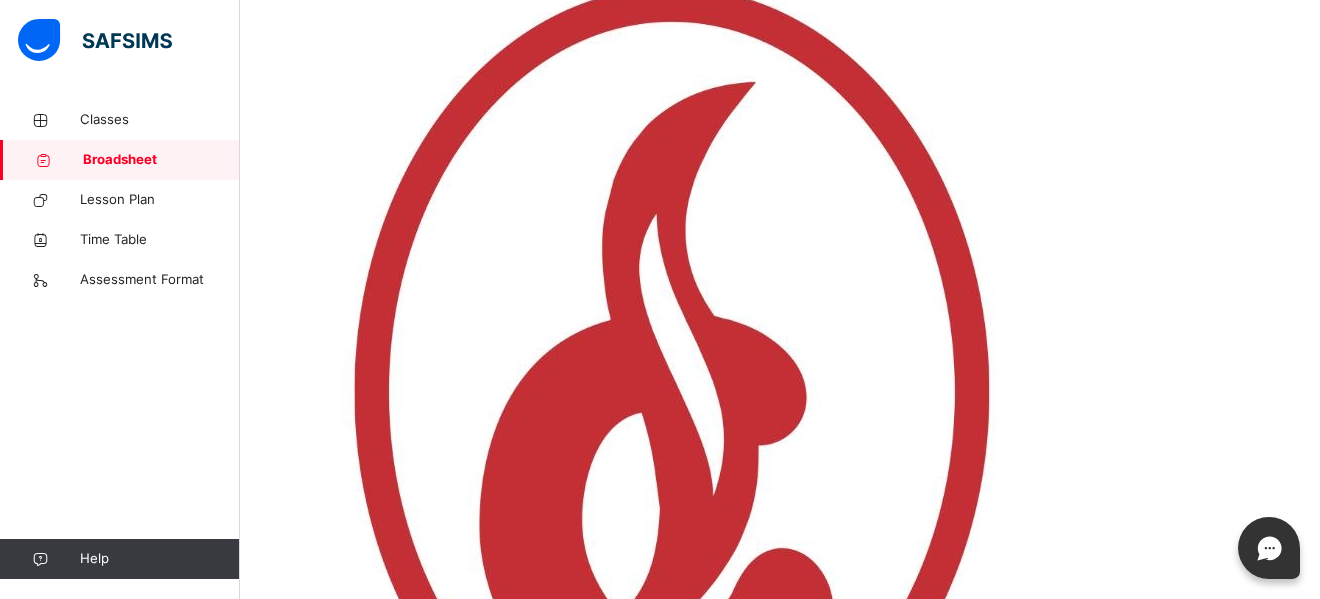 click on "MOSOPEFOLUWA  OMOTAIYE" at bounding box center [360, 2601] 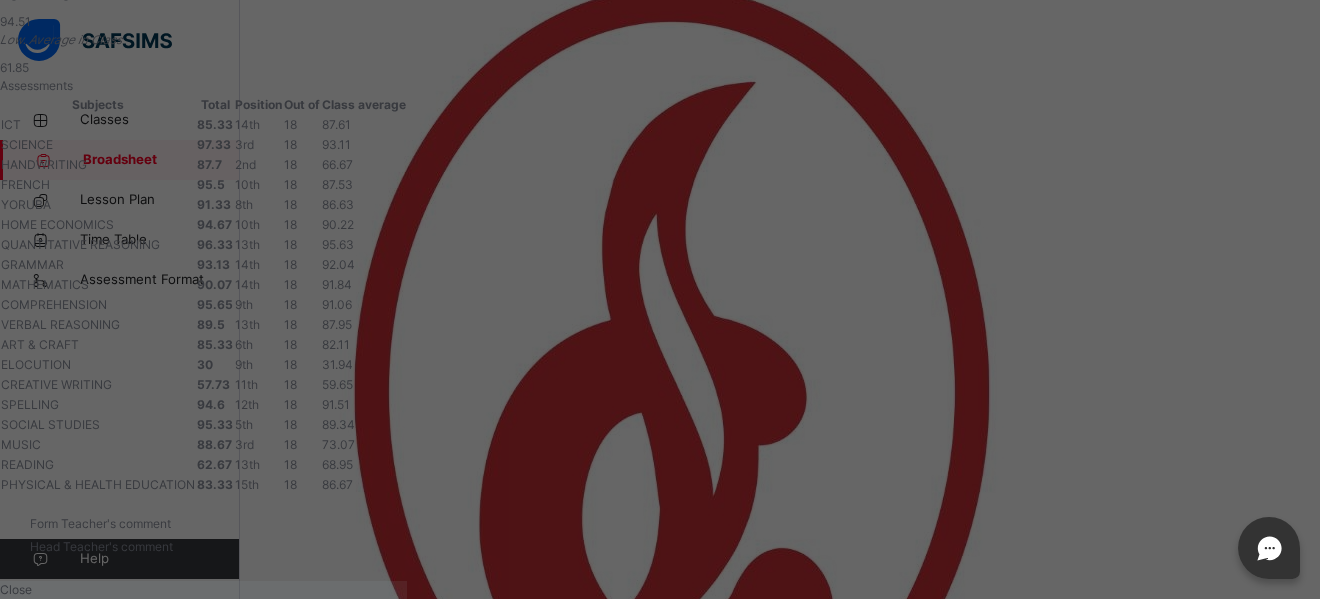 scroll, scrollTop: 419, scrollLeft: 0, axis: vertical 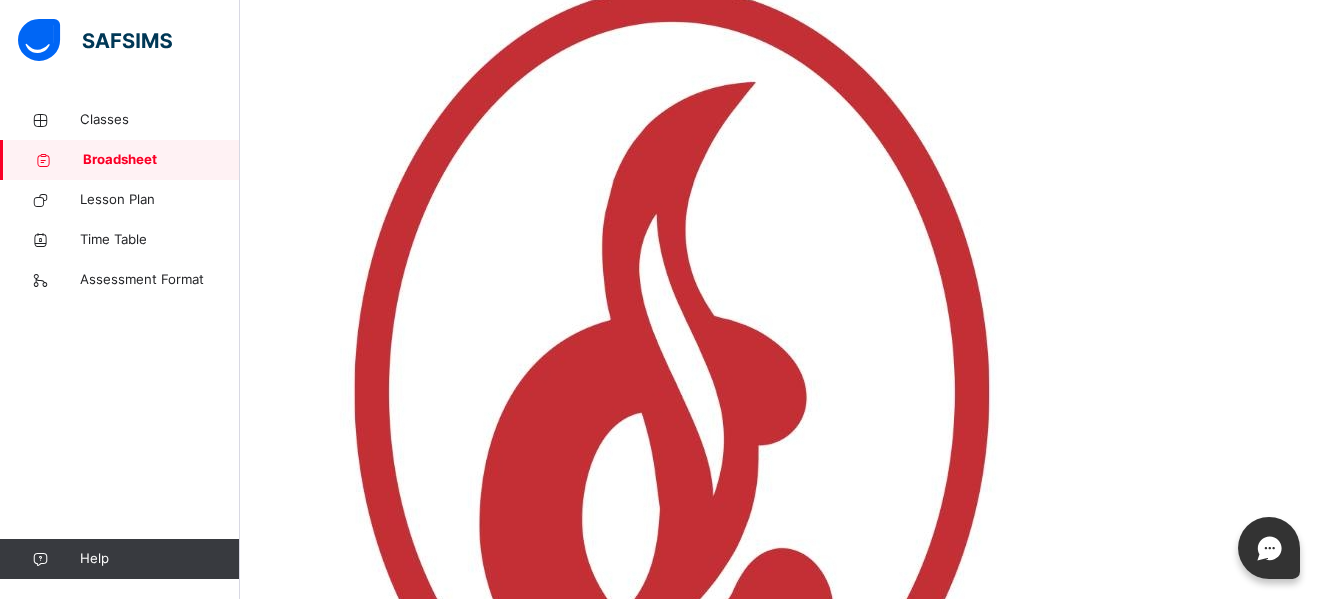 click on "O OLUMIDUN  LASISI      CST04193" at bounding box center (345, 2204) 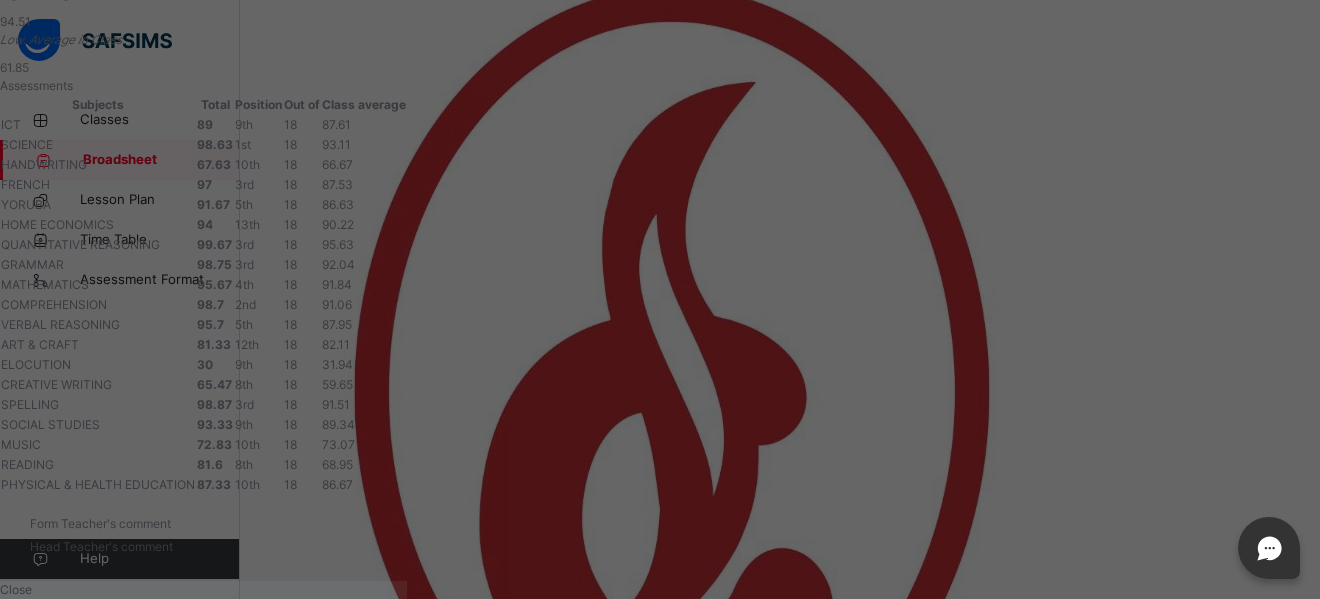 scroll, scrollTop: 556, scrollLeft: 0, axis: vertical 